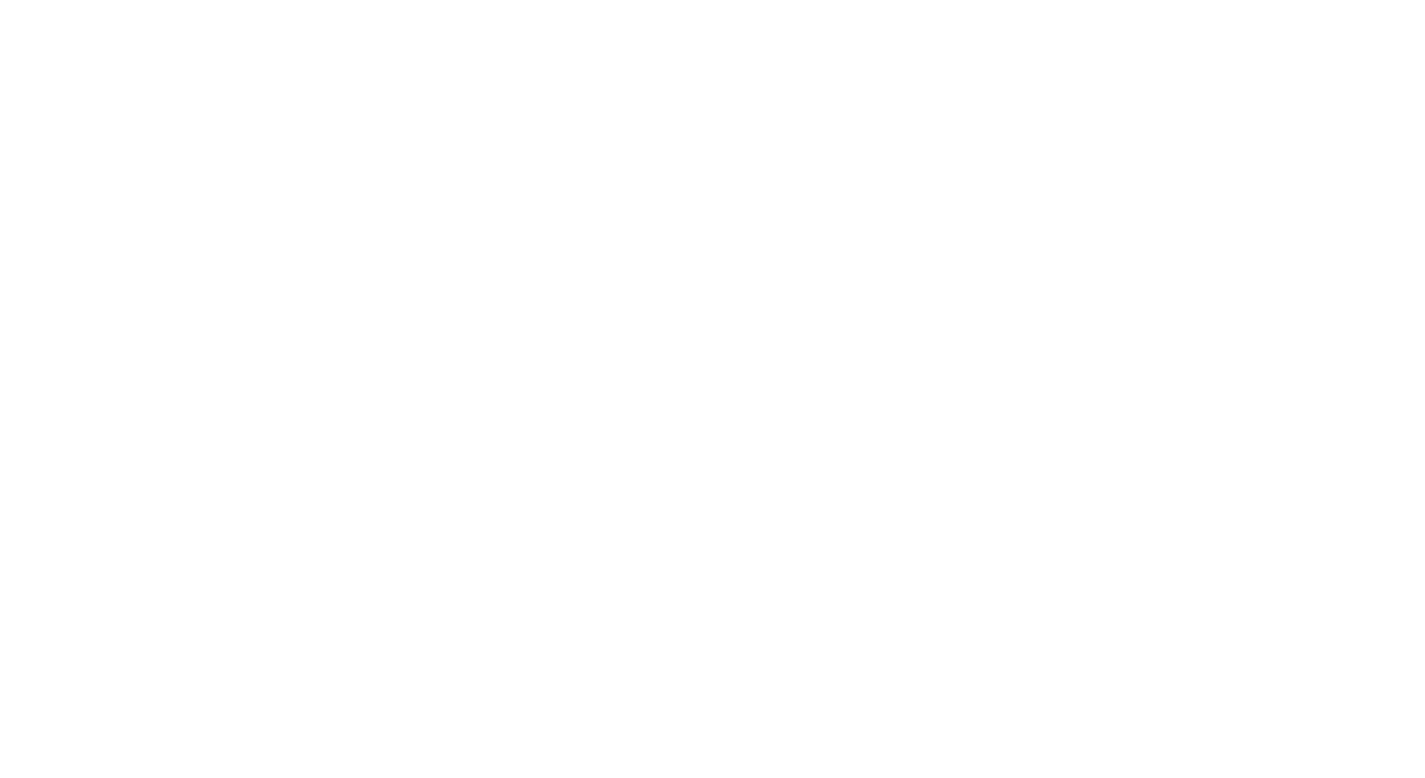scroll, scrollTop: 0, scrollLeft: 0, axis: both 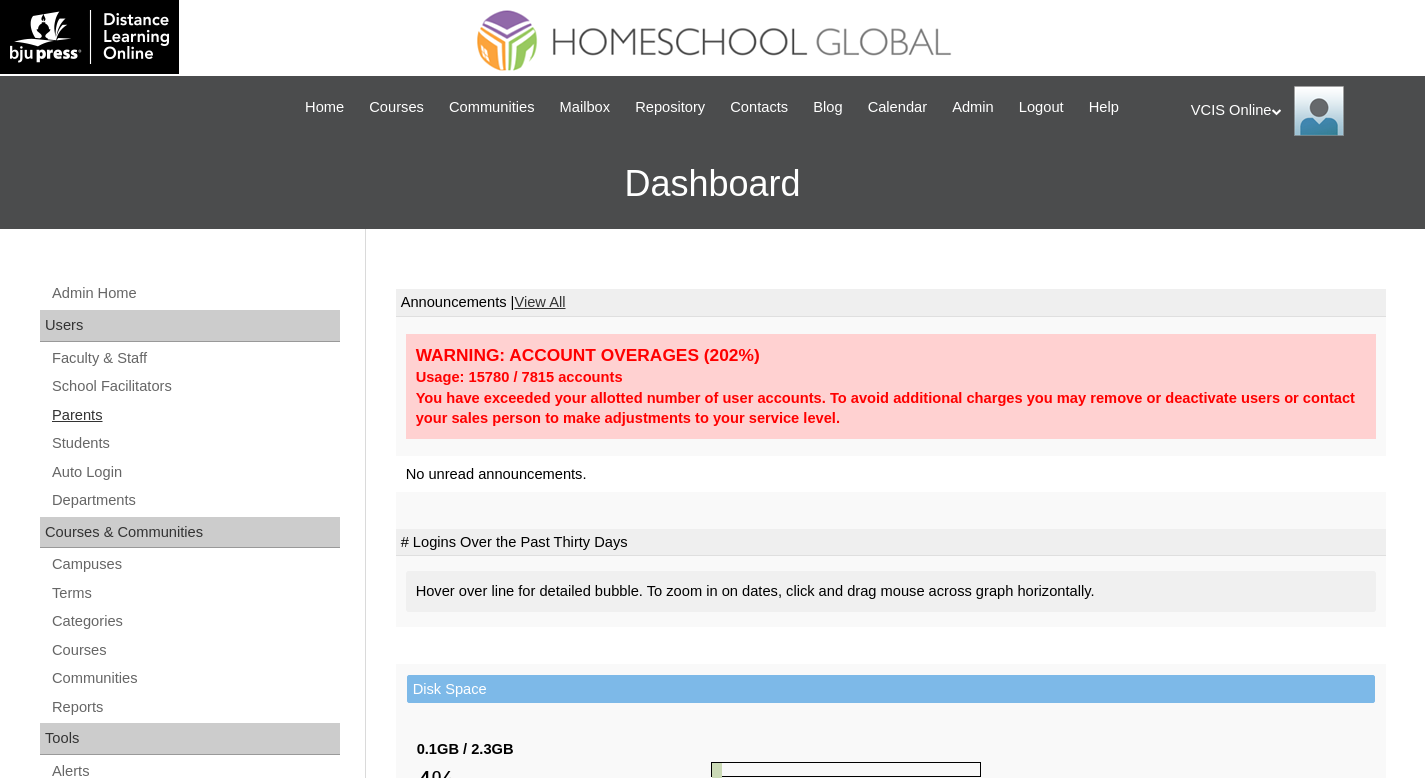 click on "Parents" at bounding box center (195, 415) 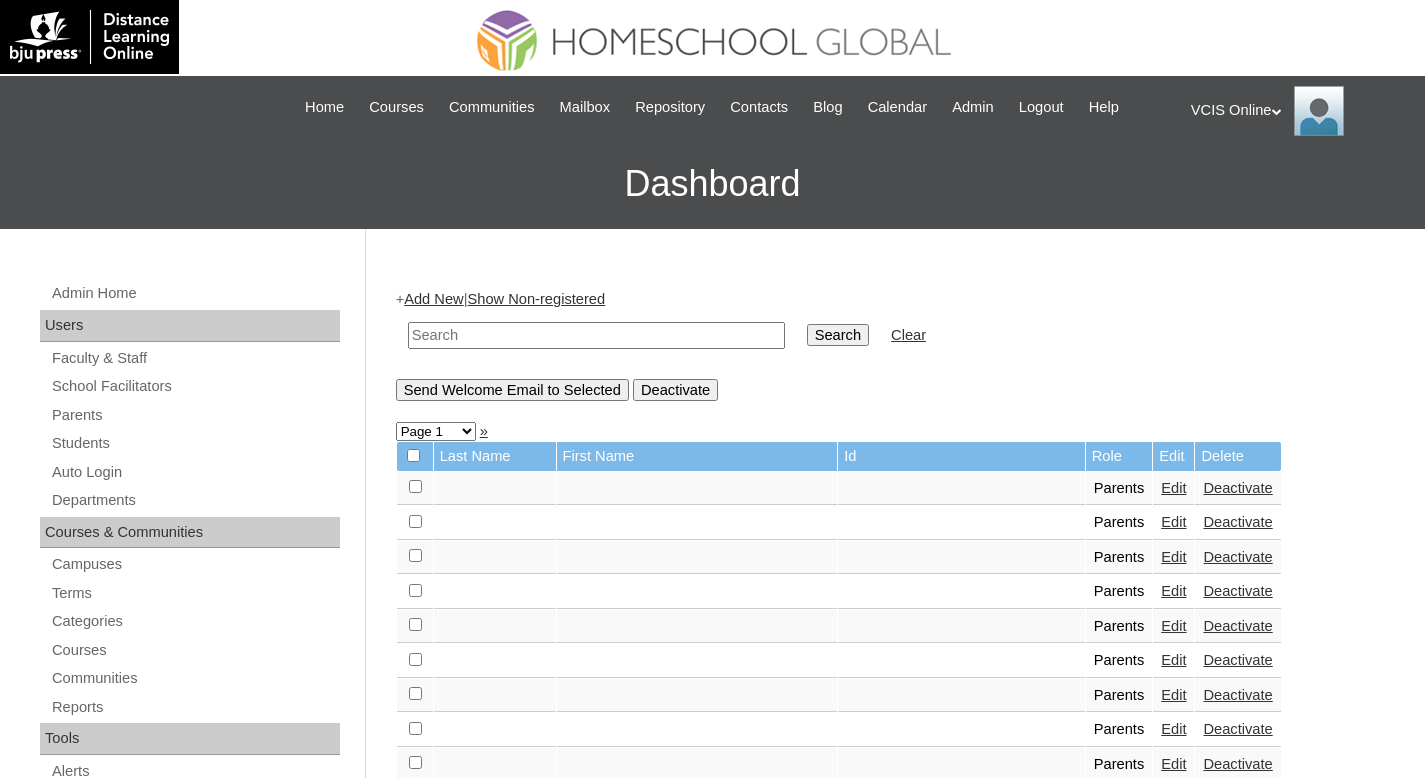 scroll, scrollTop: 0, scrollLeft: 0, axis: both 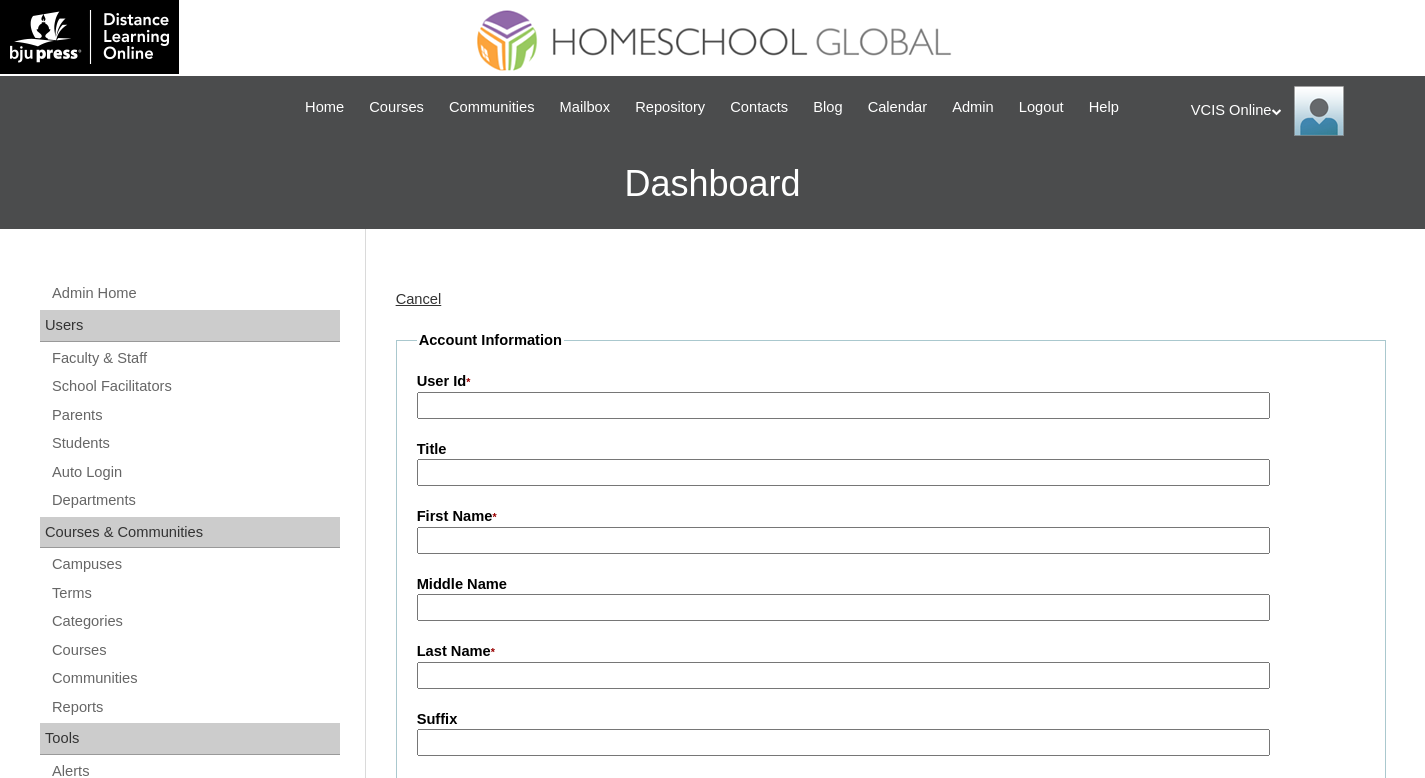 click on "User Id  *" at bounding box center [843, 405] 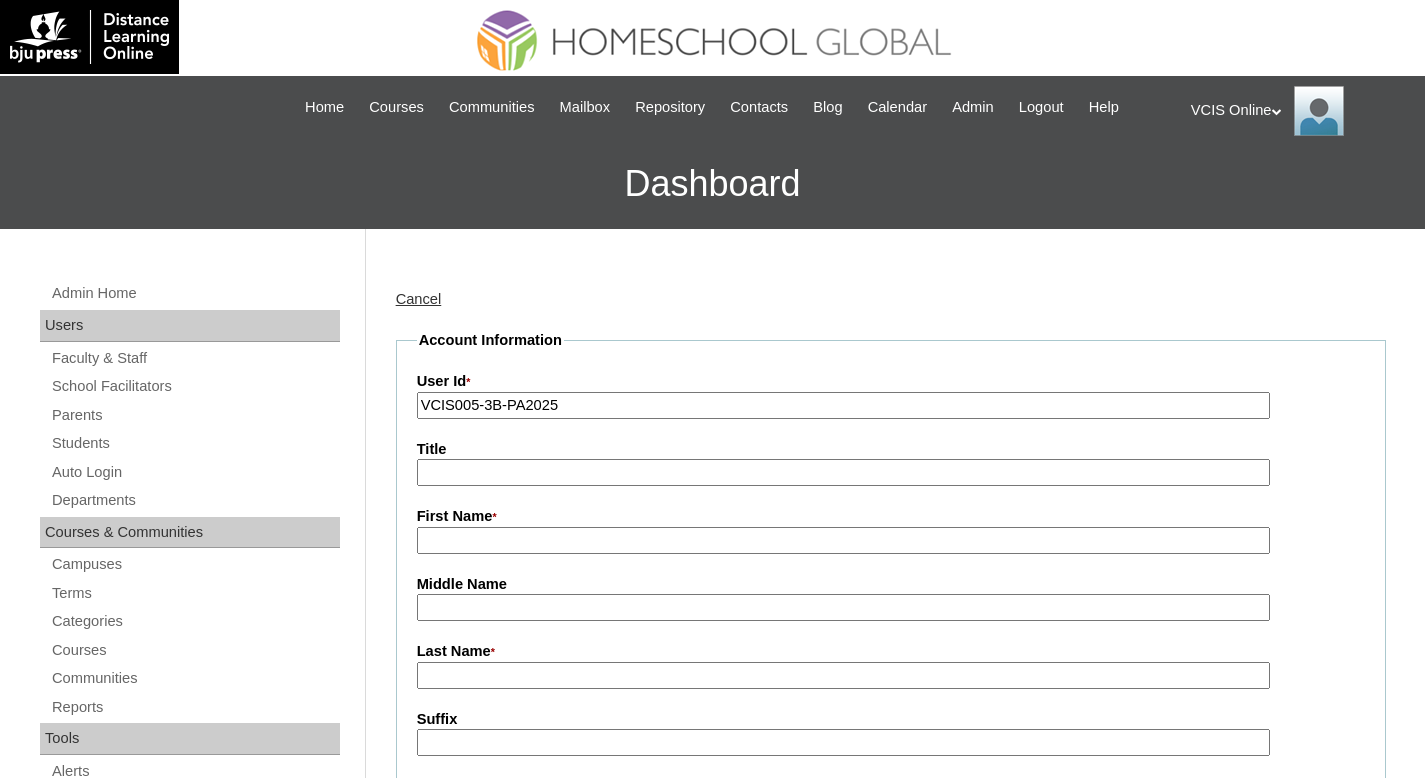 type on "VCIS005-3B-PA2025" 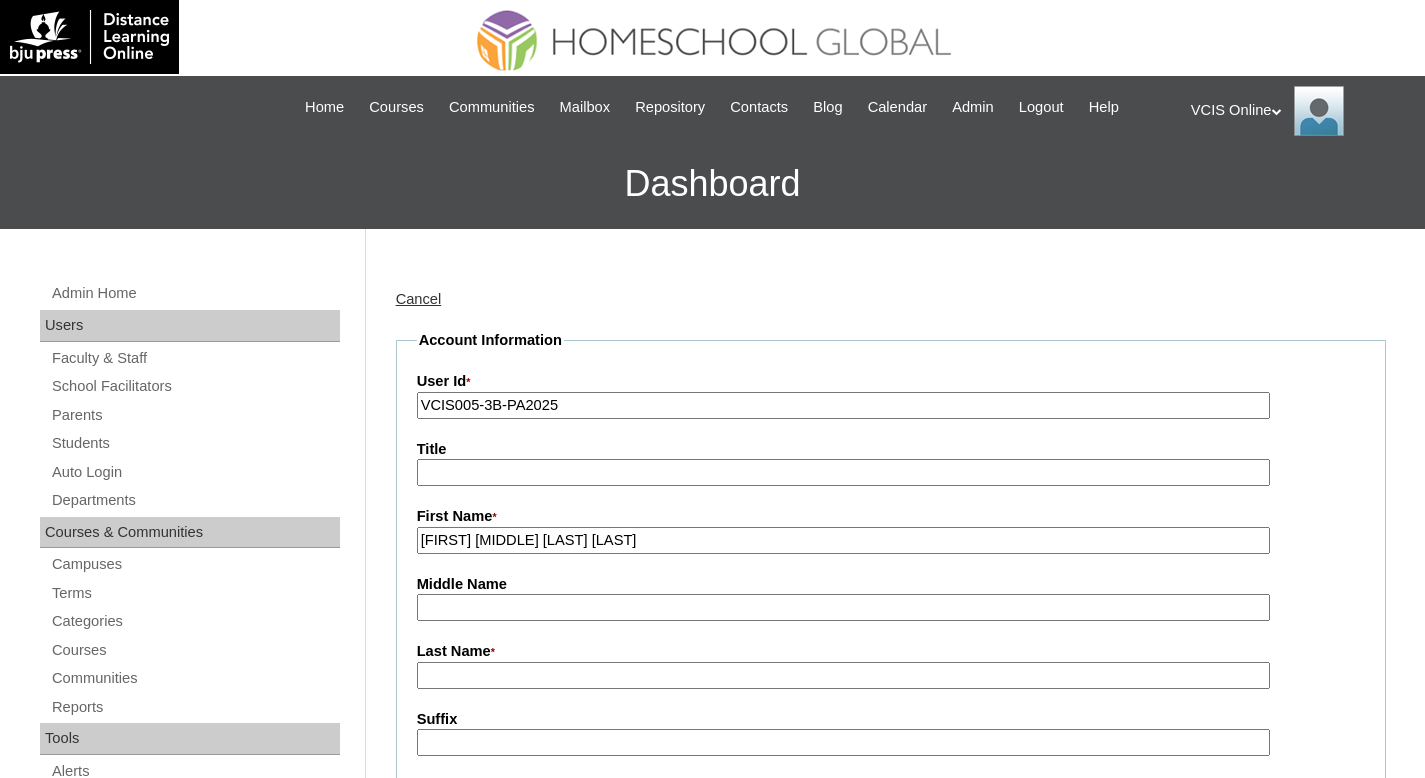 drag, startPoint x: 650, startPoint y: 543, endPoint x: 526, endPoint y: 542, distance: 124.004036 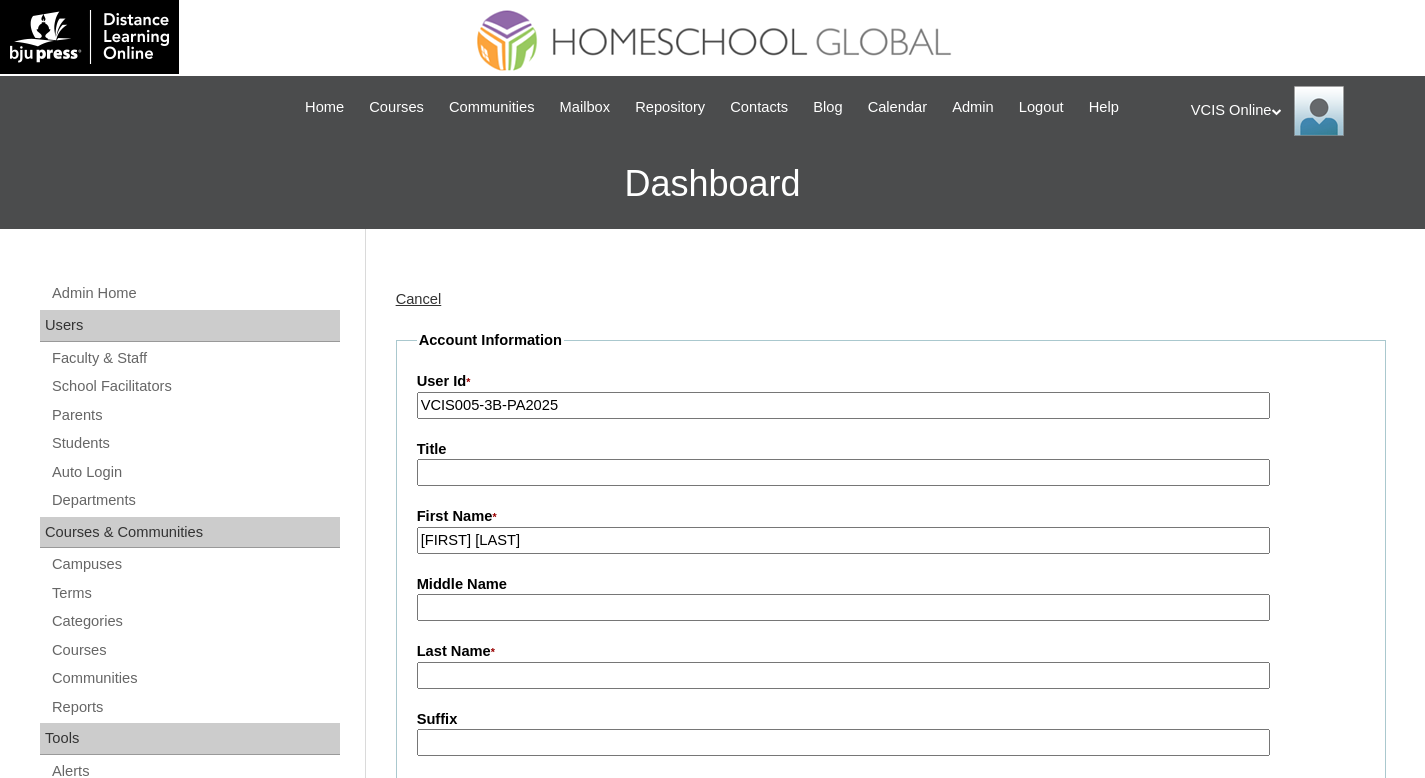 type on "Jean Paulette" 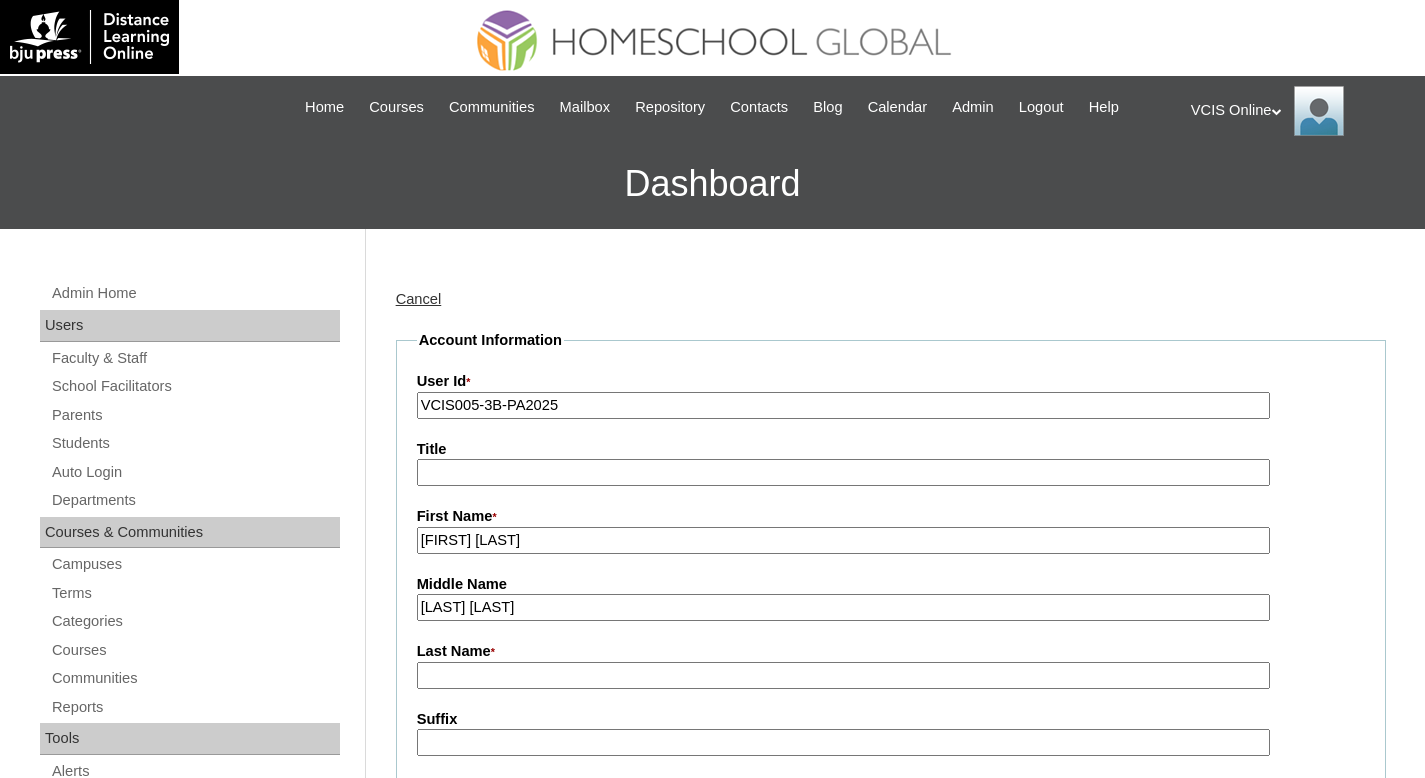 drag, startPoint x: 584, startPoint y: 609, endPoint x: 483, endPoint y: 613, distance: 101.07918 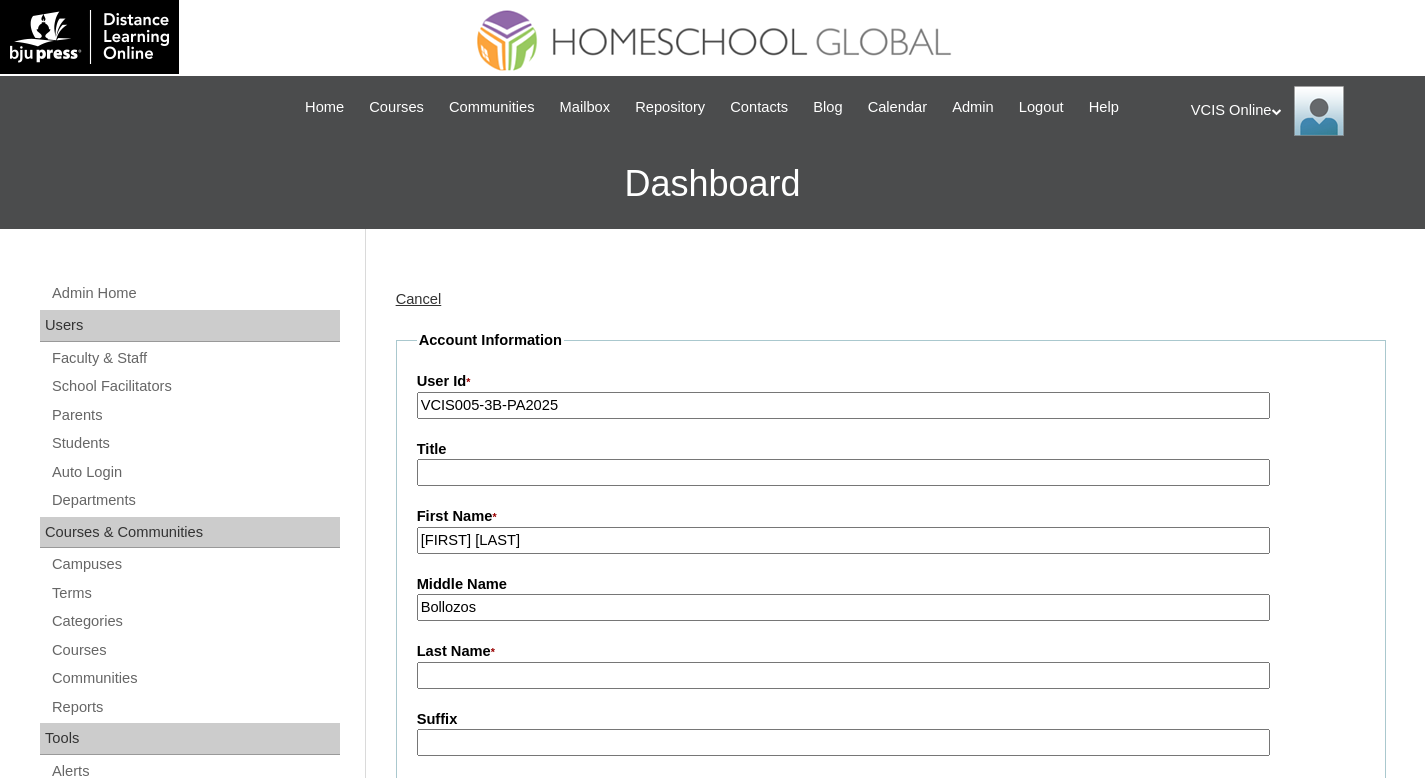 type on "Bollozos" 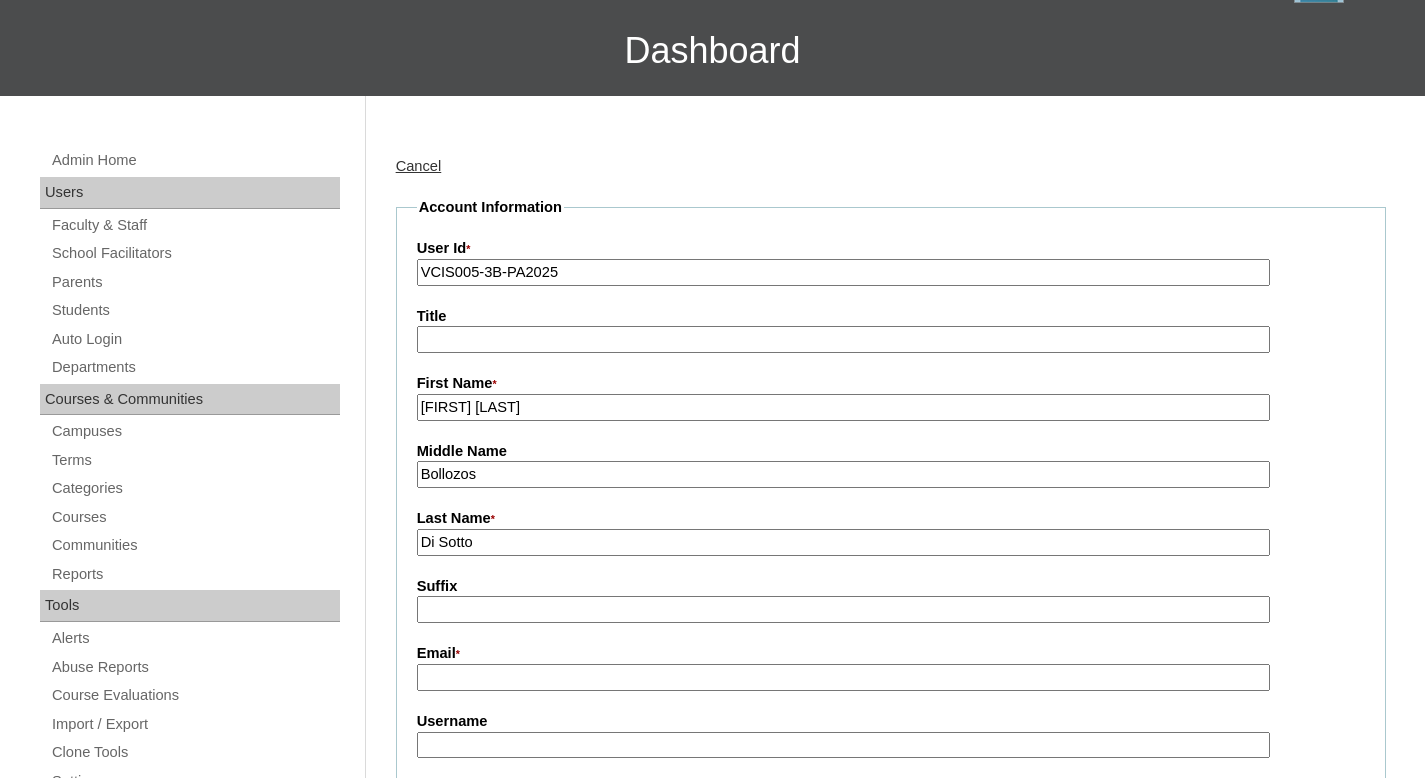 scroll, scrollTop: 157, scrollLeft: 0, axis: vertical 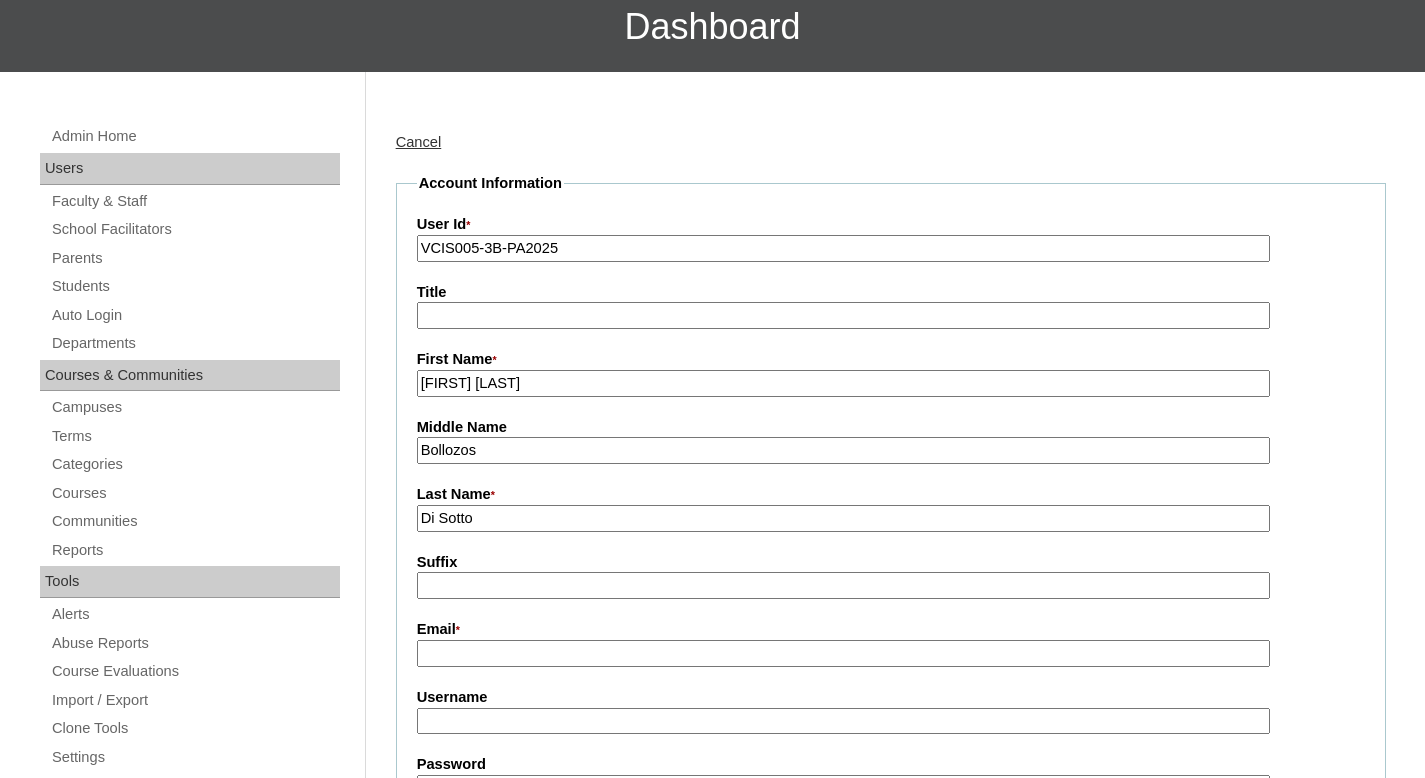 type on "Di Sotto" 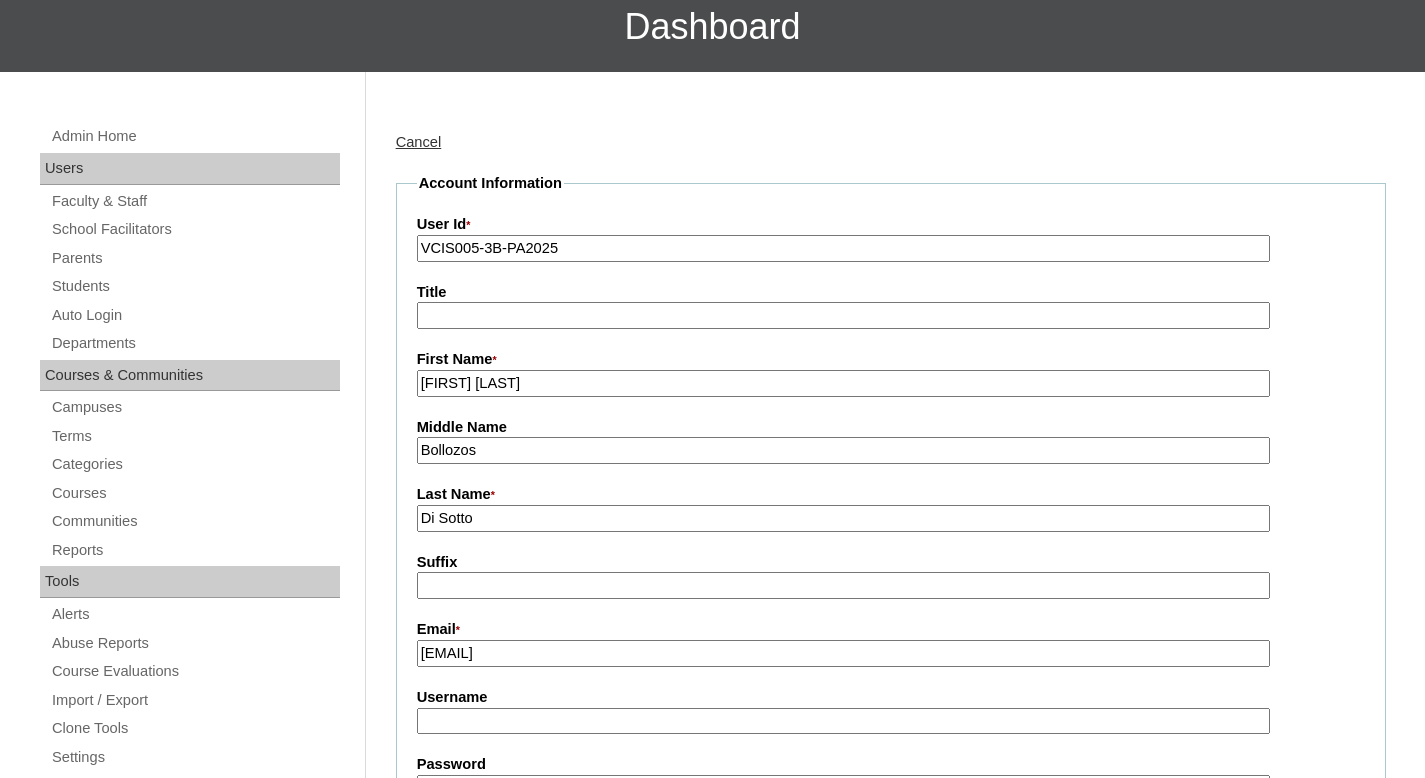 type on "jeanpdisotto@gmail.com" 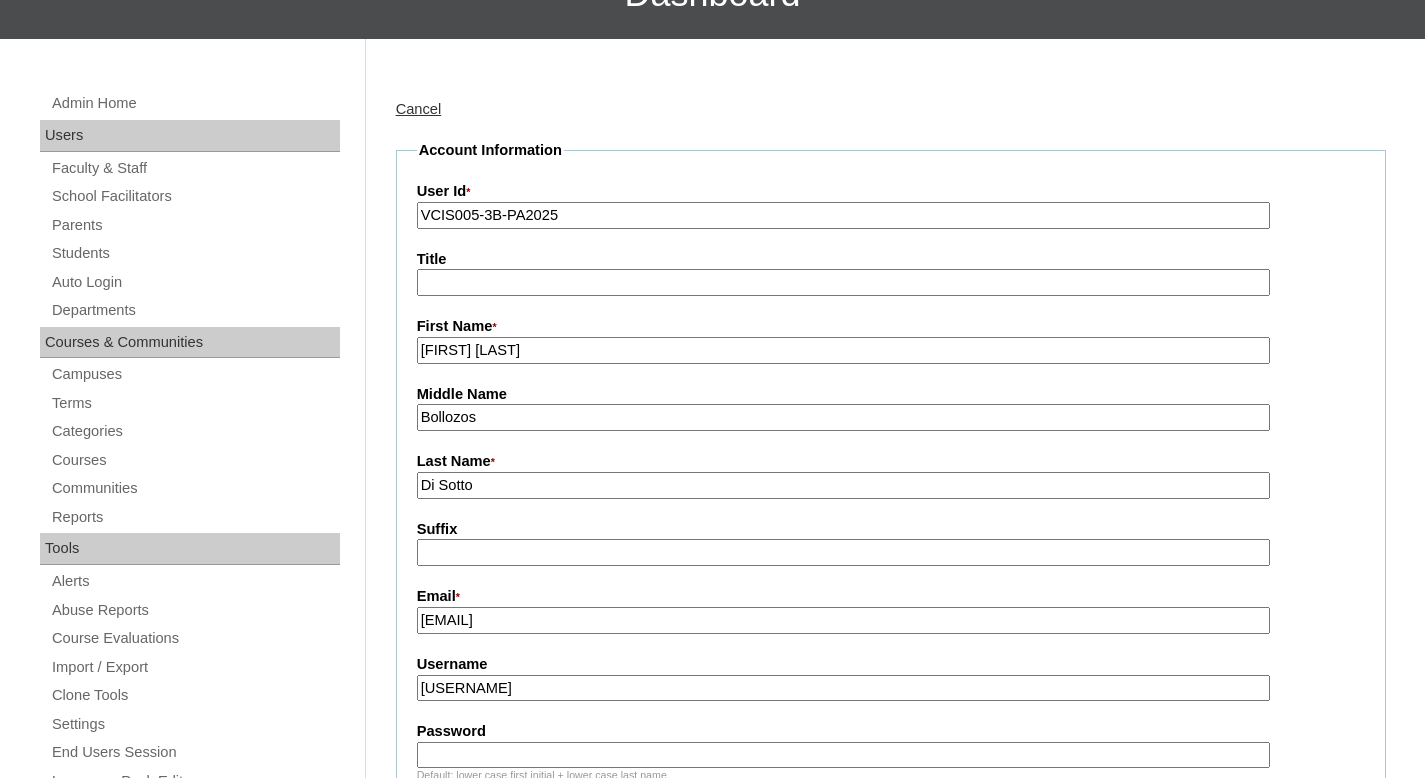 scroll, scrollTop: 208, scrollLeft: 0, axis: vertical 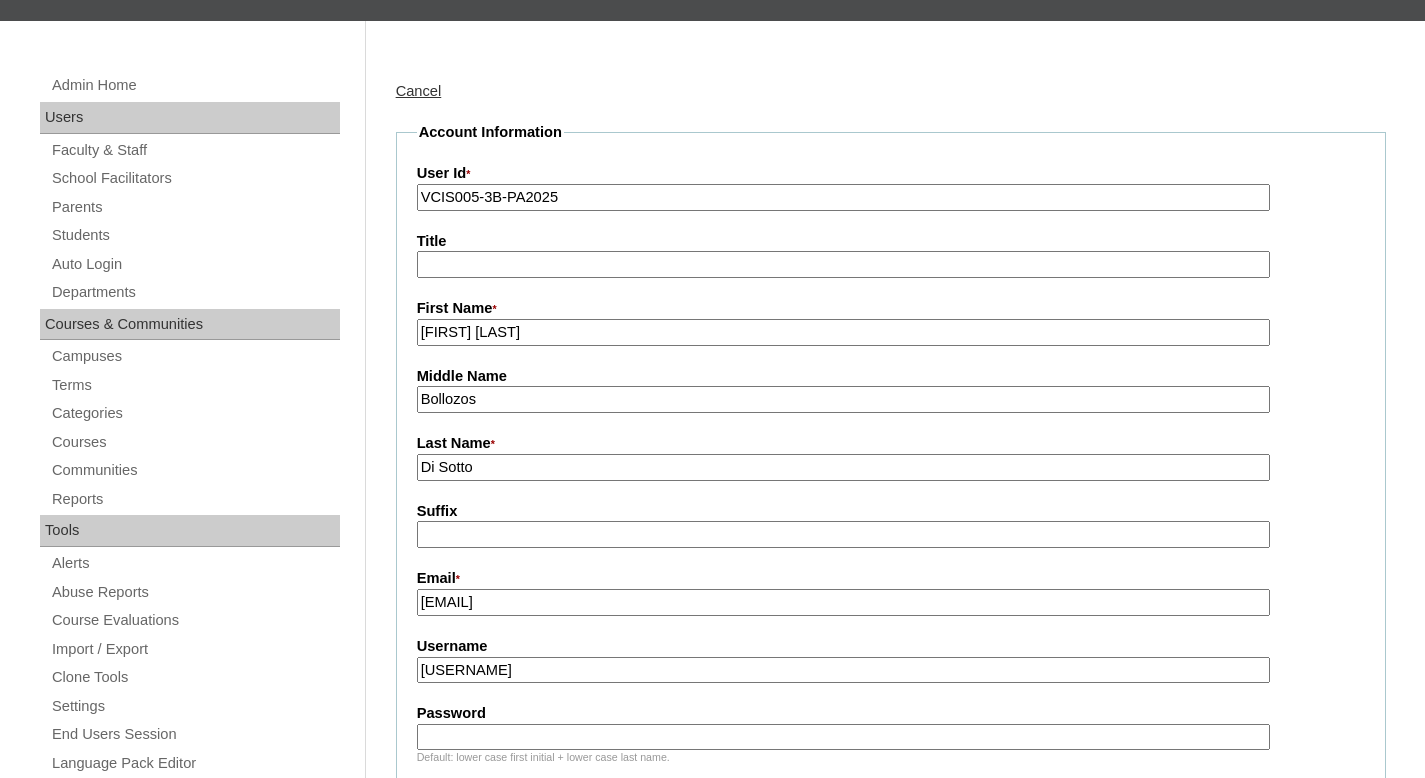 click on "jdisotto2025" at bounding box center (843, 670) 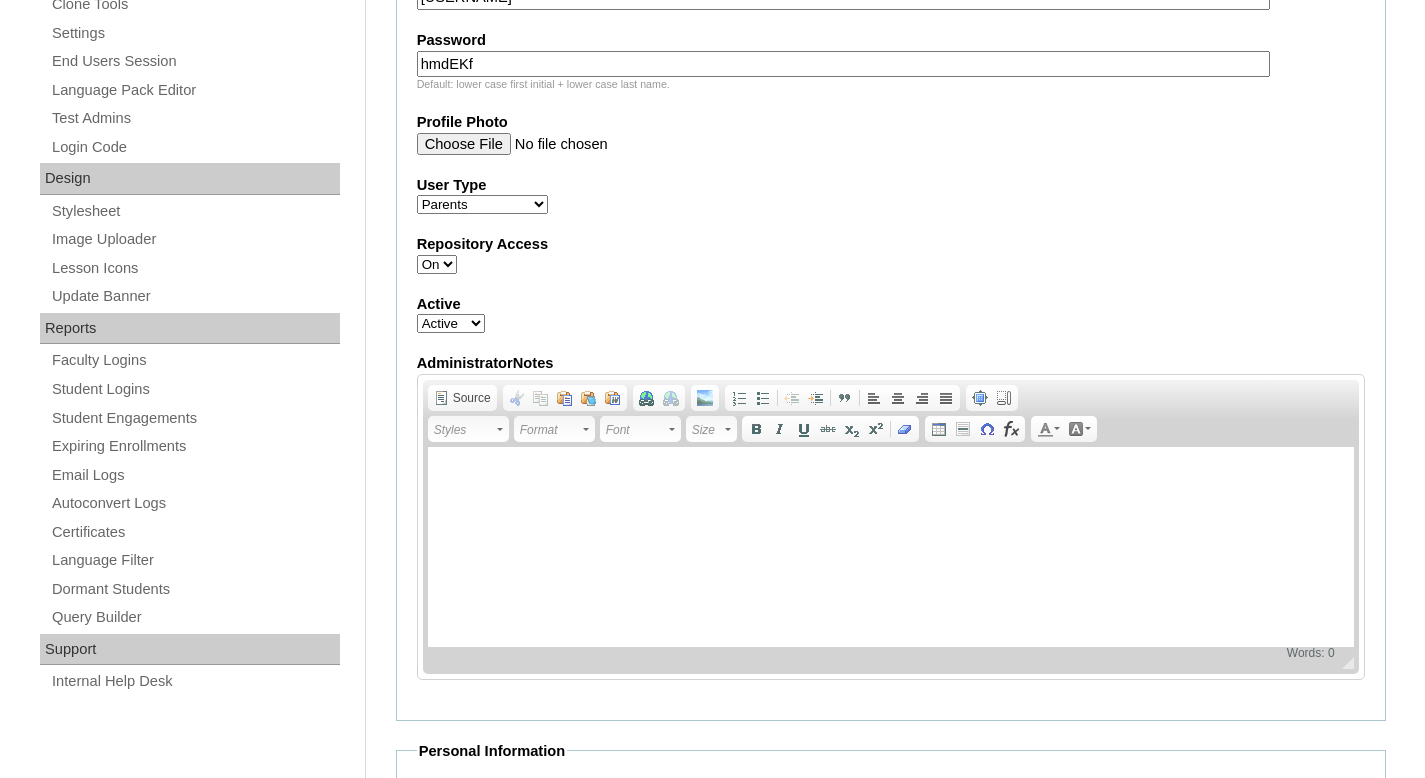 scroll, scrollTop: 1160, scrollLeft: 0, axis: vertical 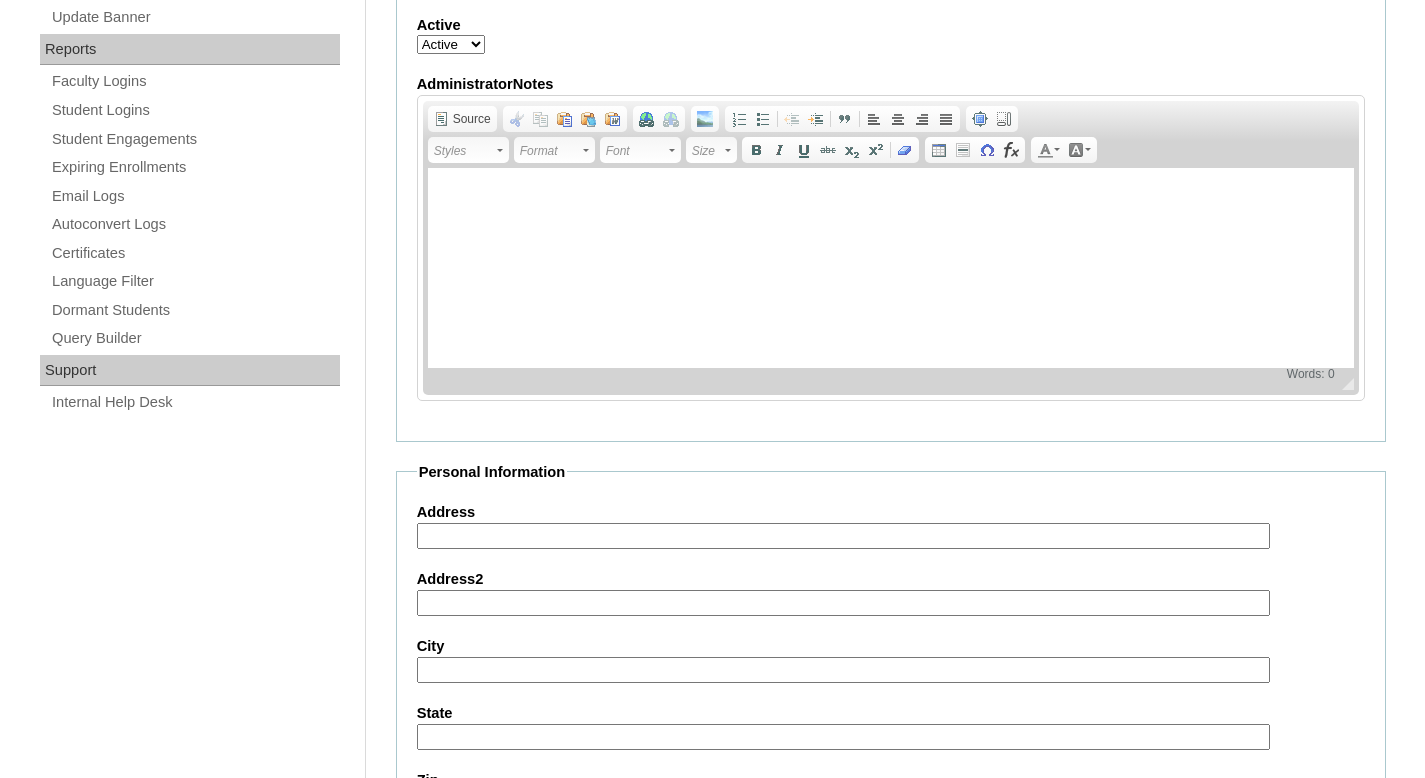 type on "hmdEKf" 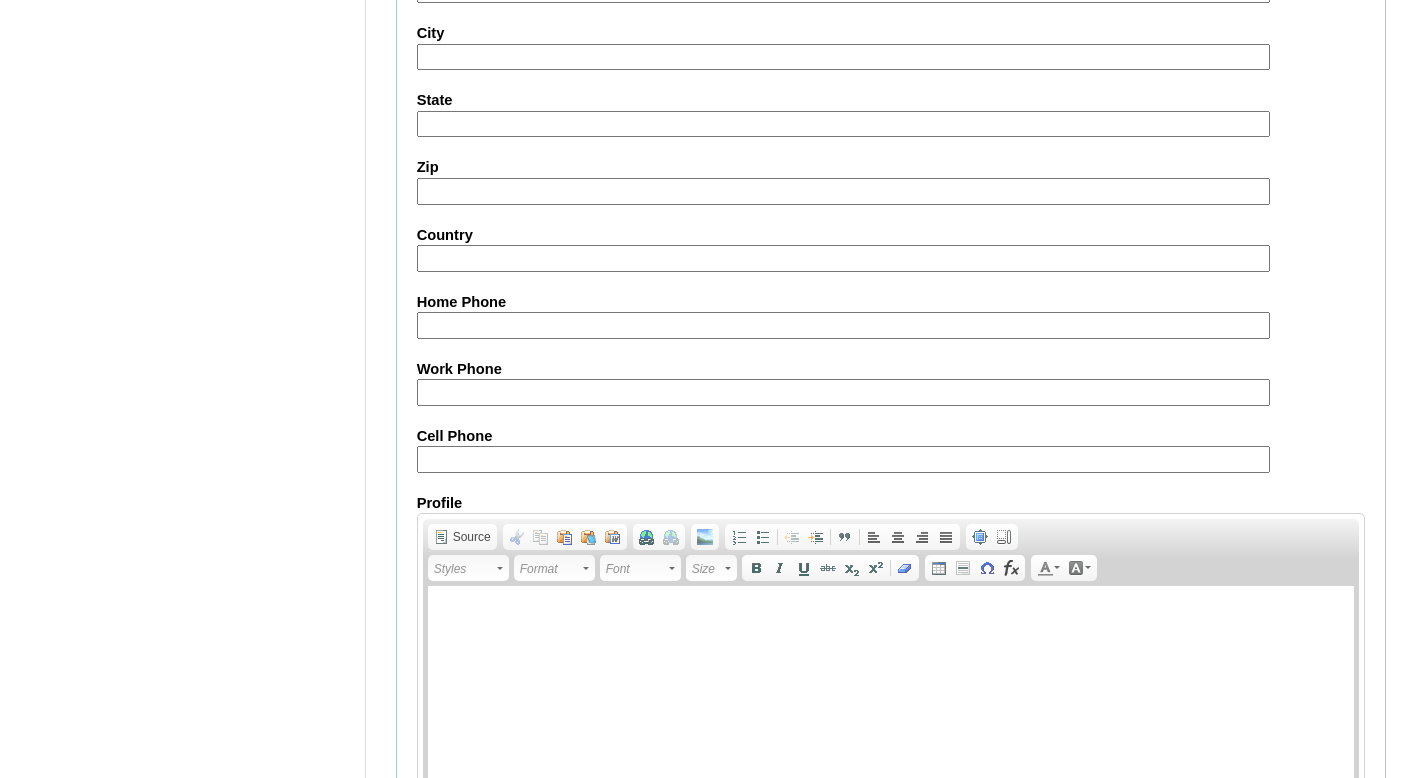 scroll, scrollTop: 1859, scrollLeft: 0, axis: vertical 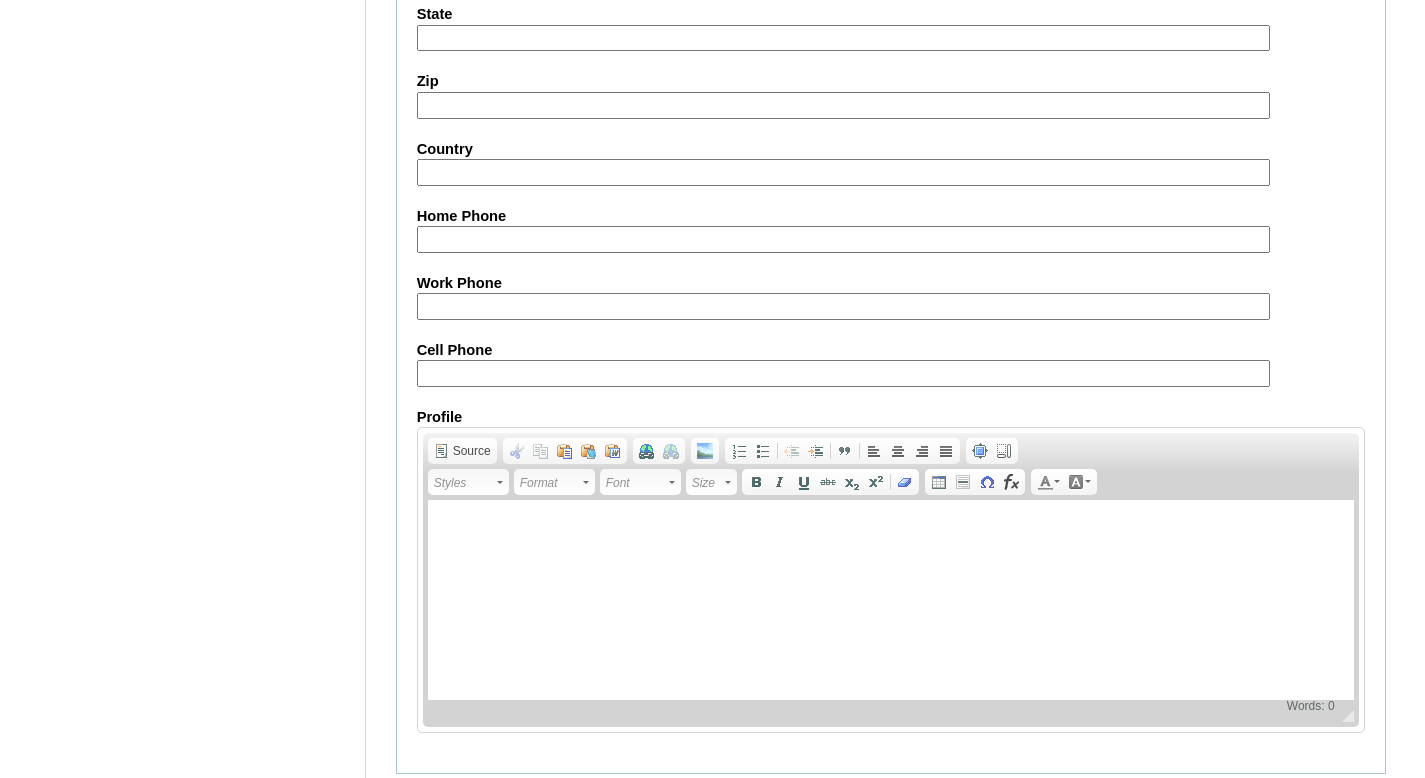 click on "Cell Phone" at bounding box center [843, 373] 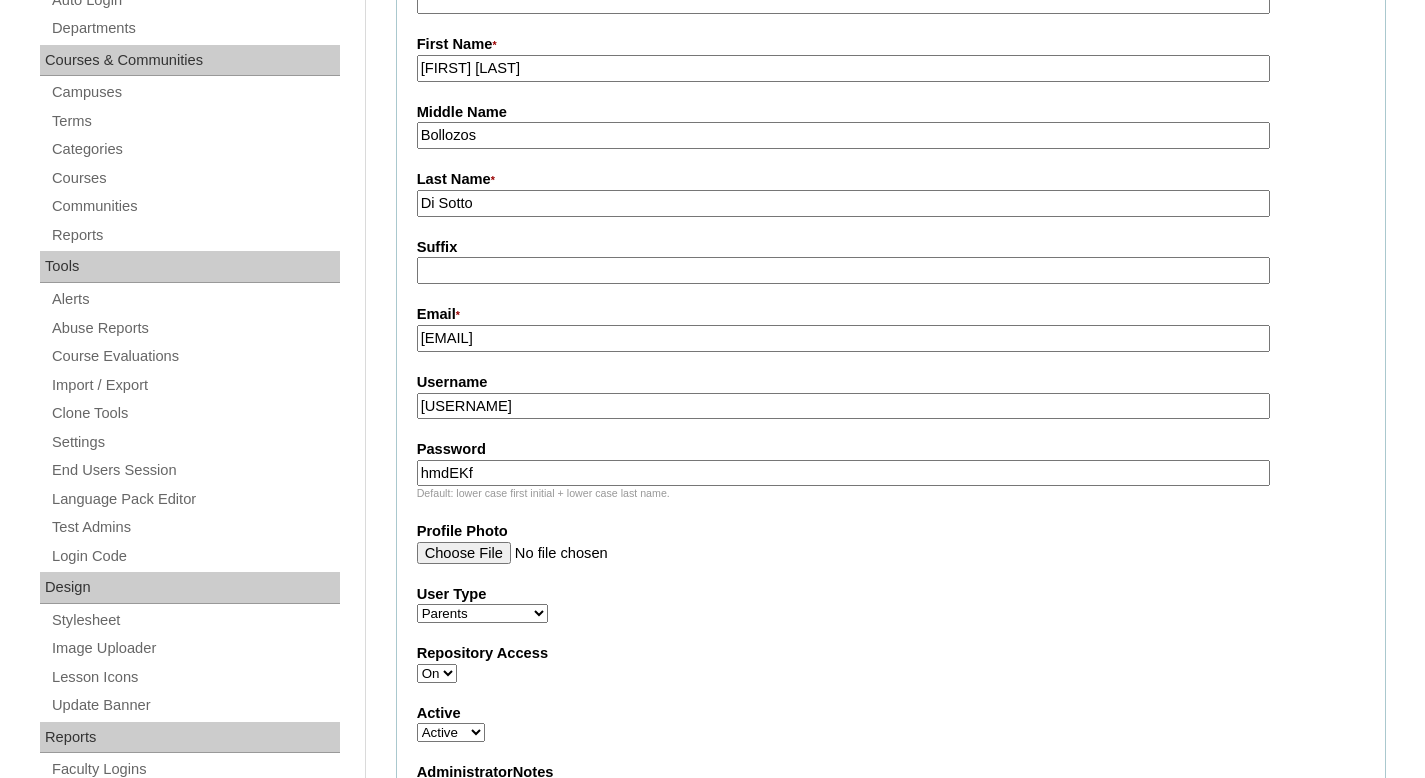 scroll, scrollTop: 471, scrollLeft: 0, axis: vertical 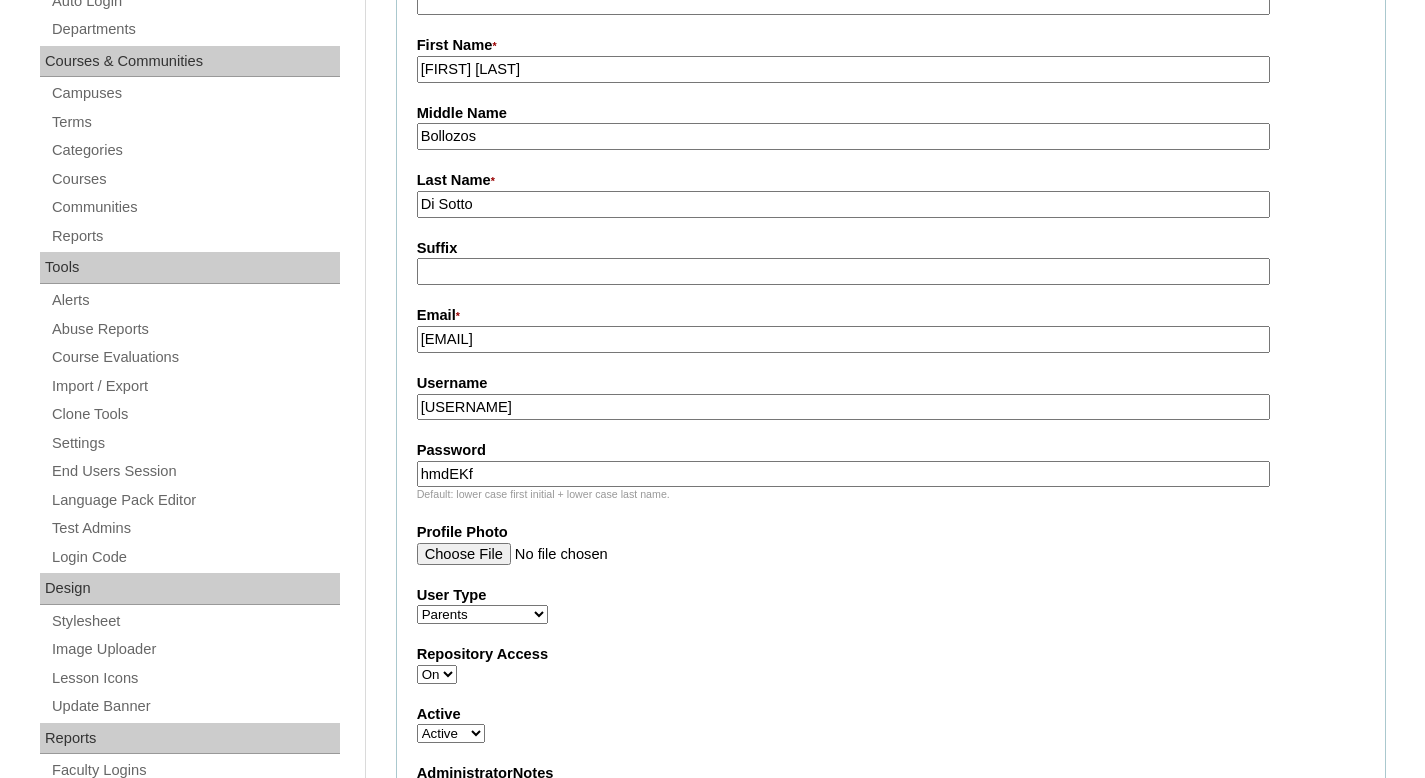 type on "971588123599, 971588123599" 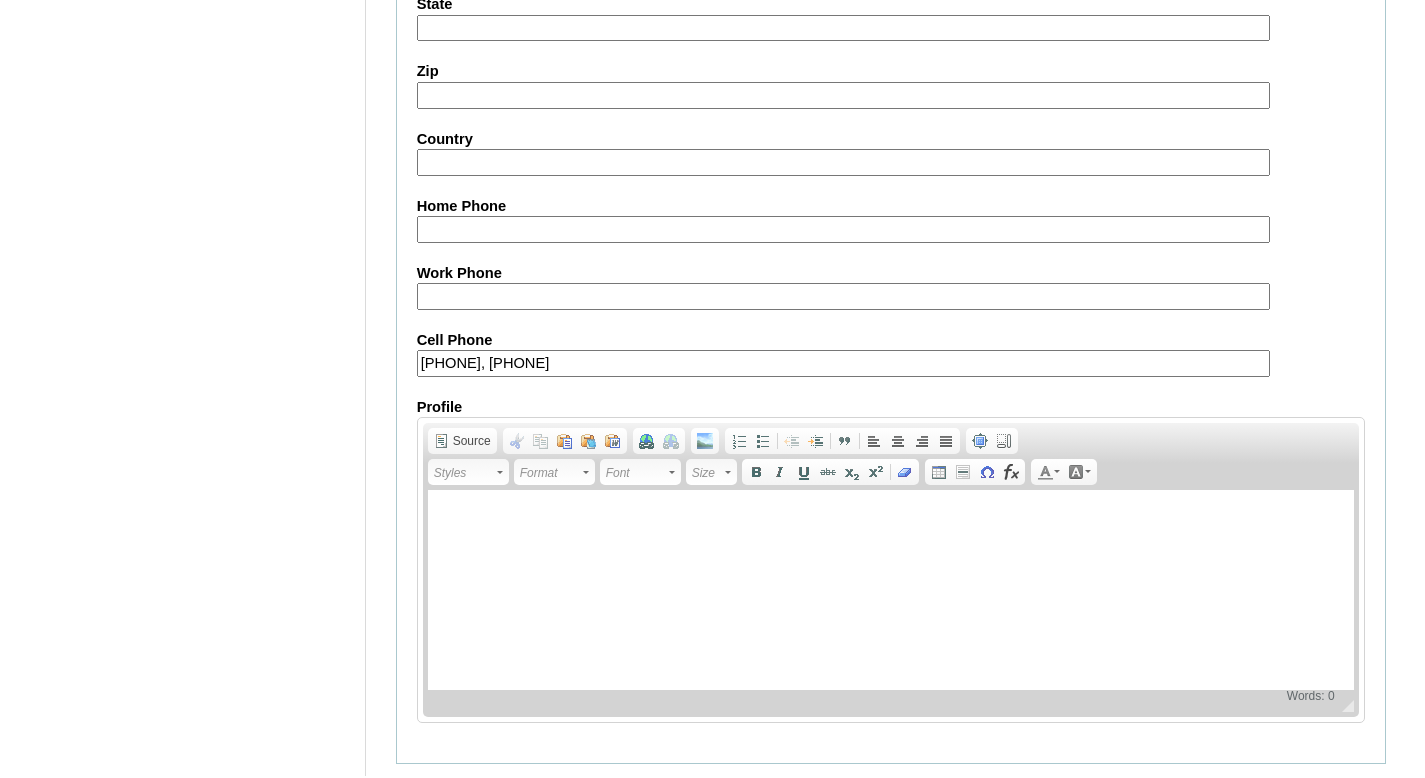 scroll, scrollTop: 1922, scrollLeft: 0, axis: vertical 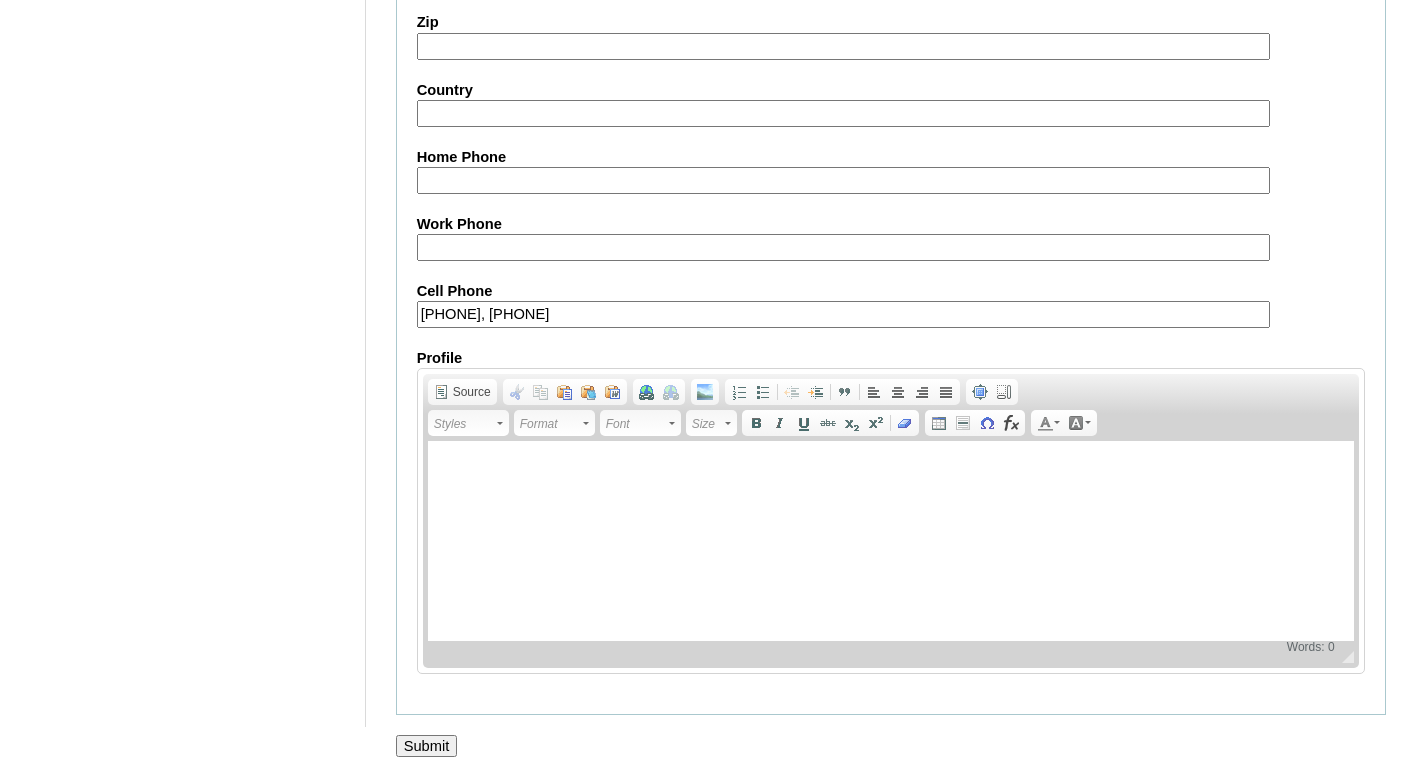 type on "Di Sotto (2025)" 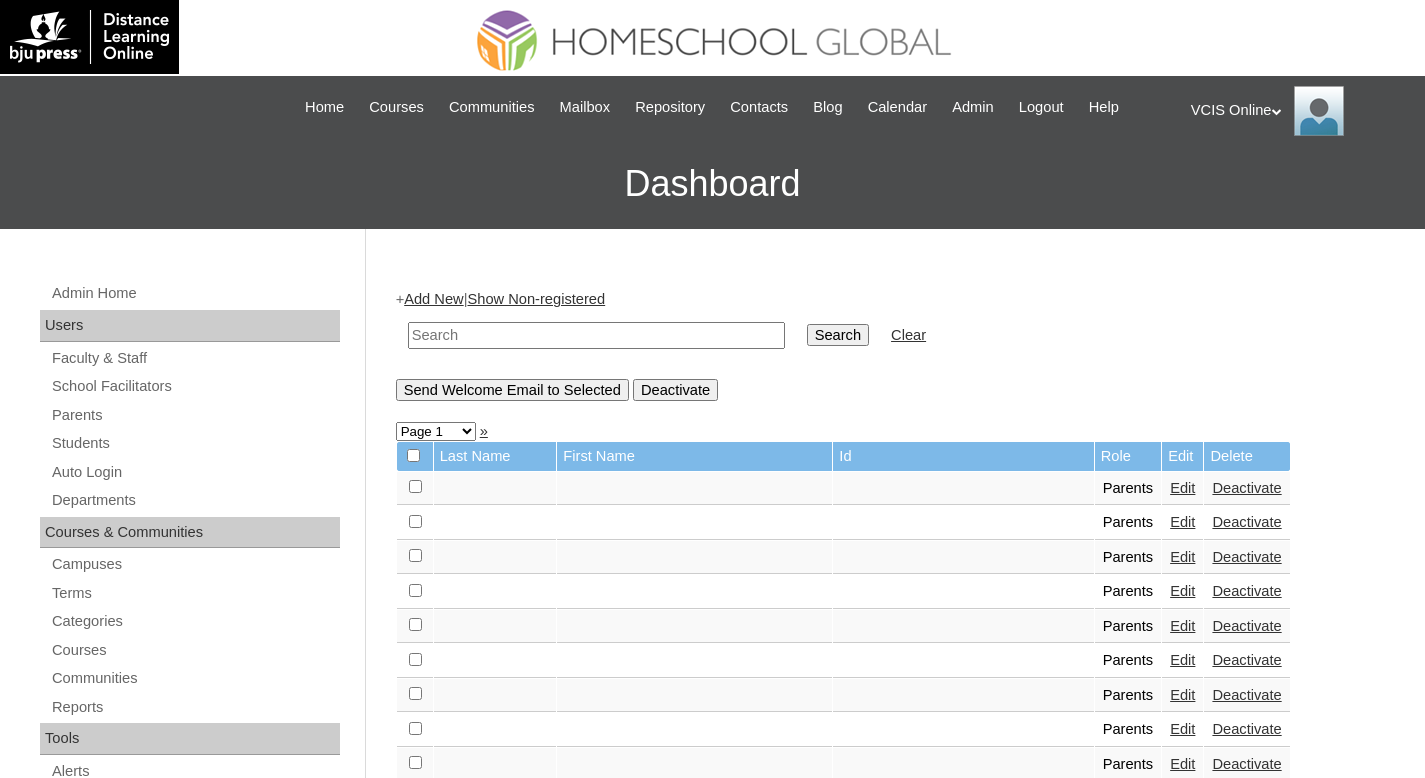 scroll, scrollTop: 0, scrollLeft: 0, axis: both 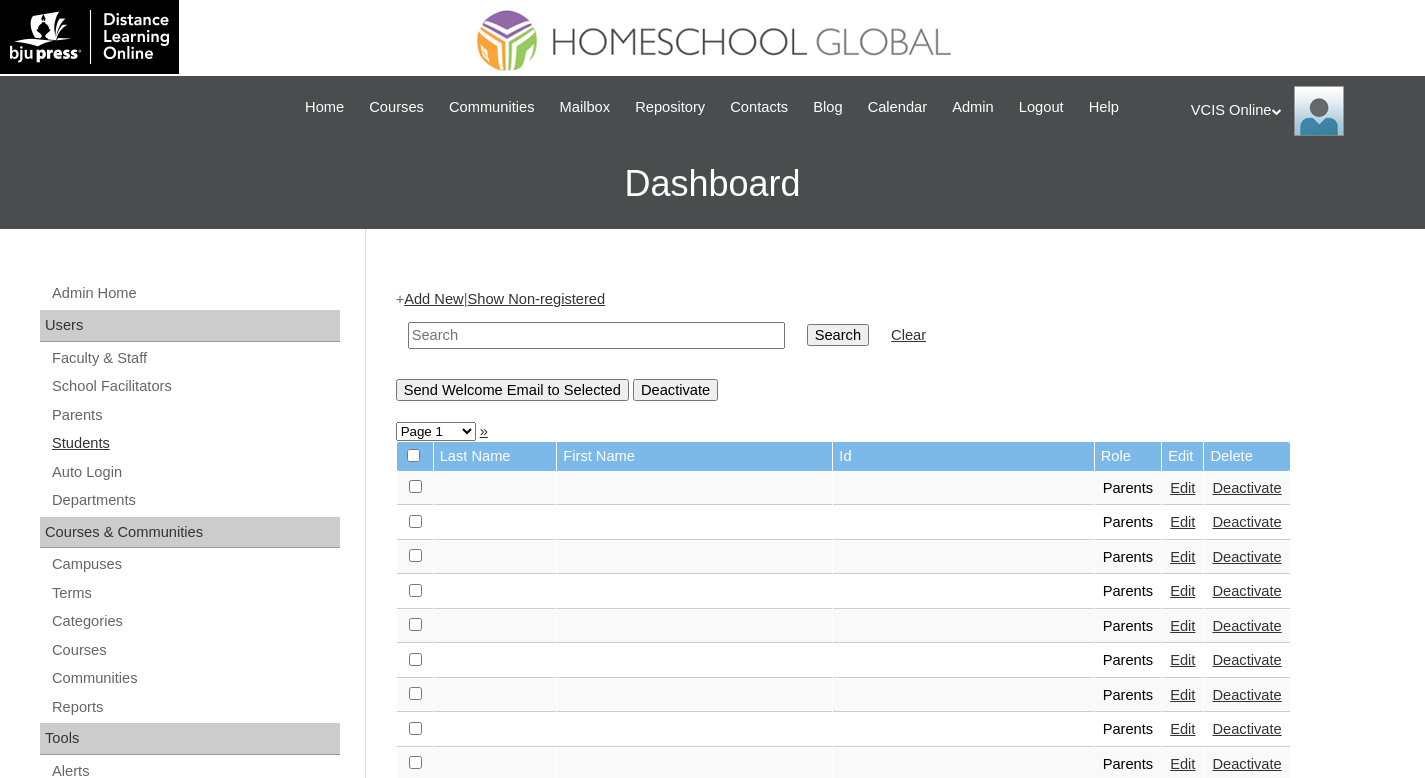 click on "Students" at bounding box center (195, 443) 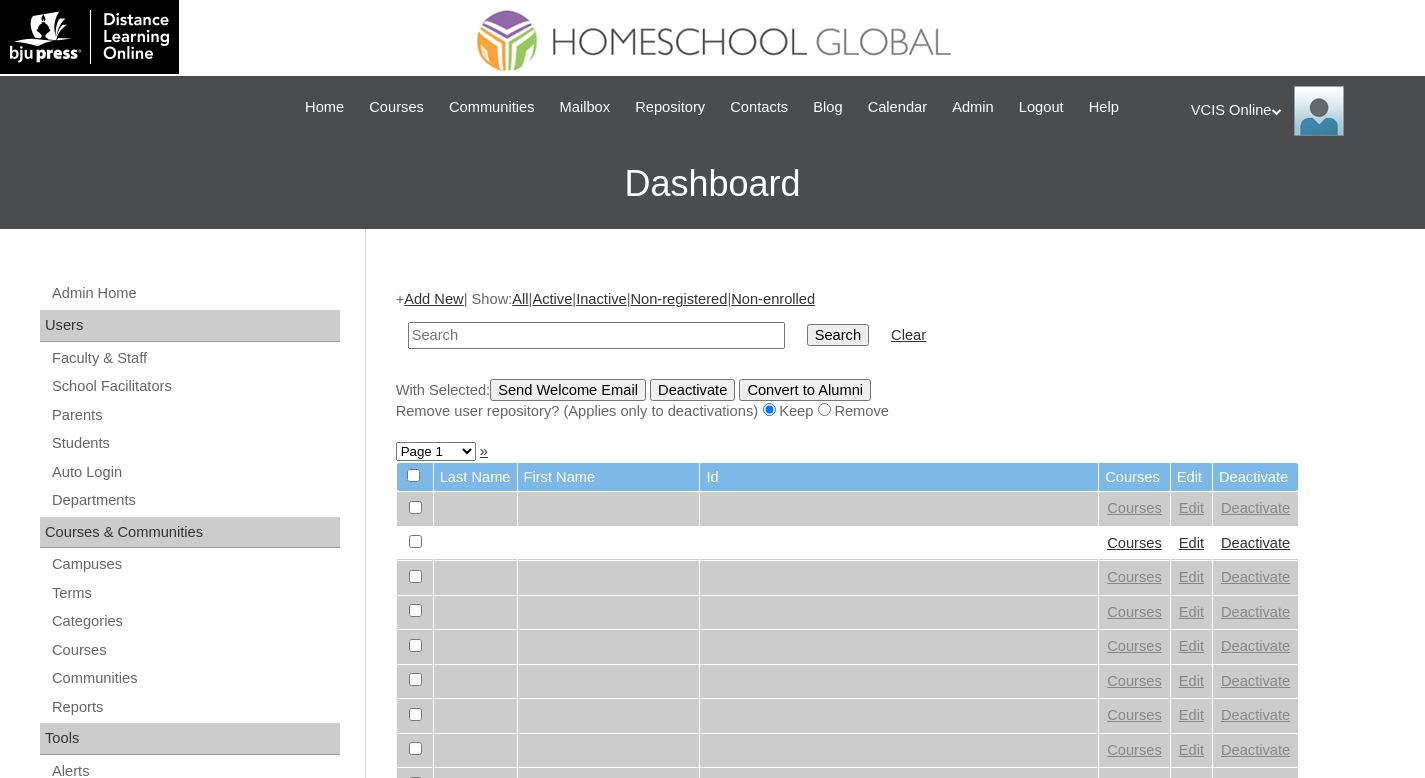 scroll, scrollTop: 0, scrollLeft: 0, axis: both 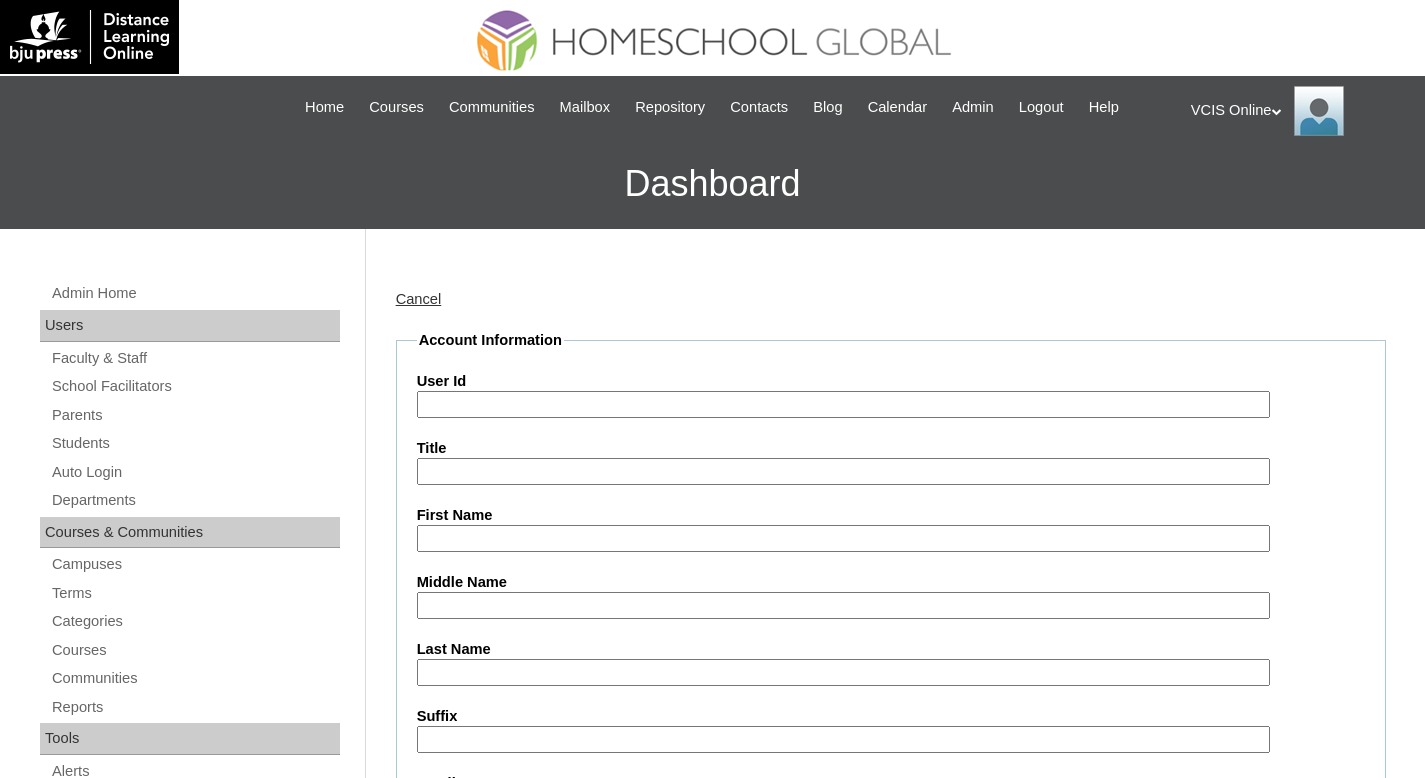 click on "First Name" at bounding box center [843, 538] 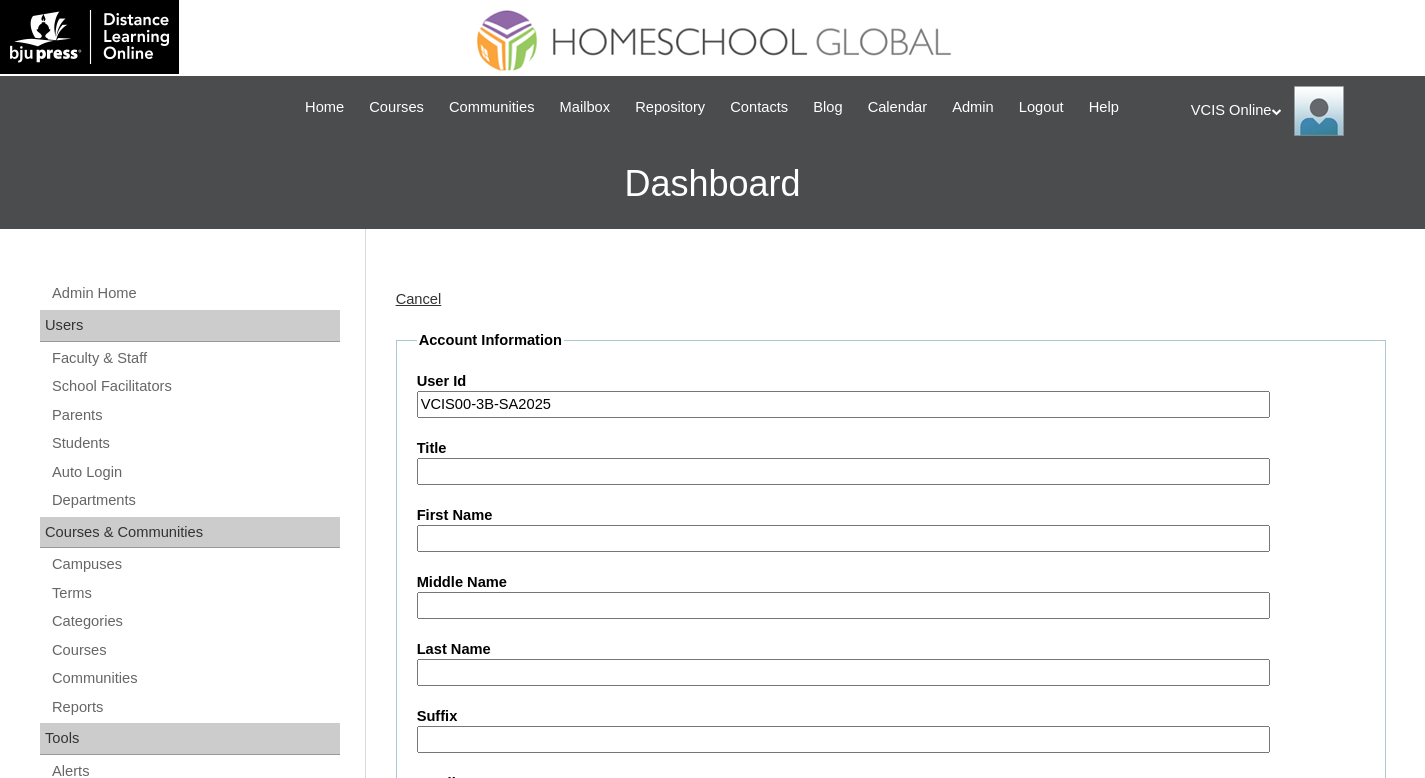 type on "VCIS00-3B-SA2025" 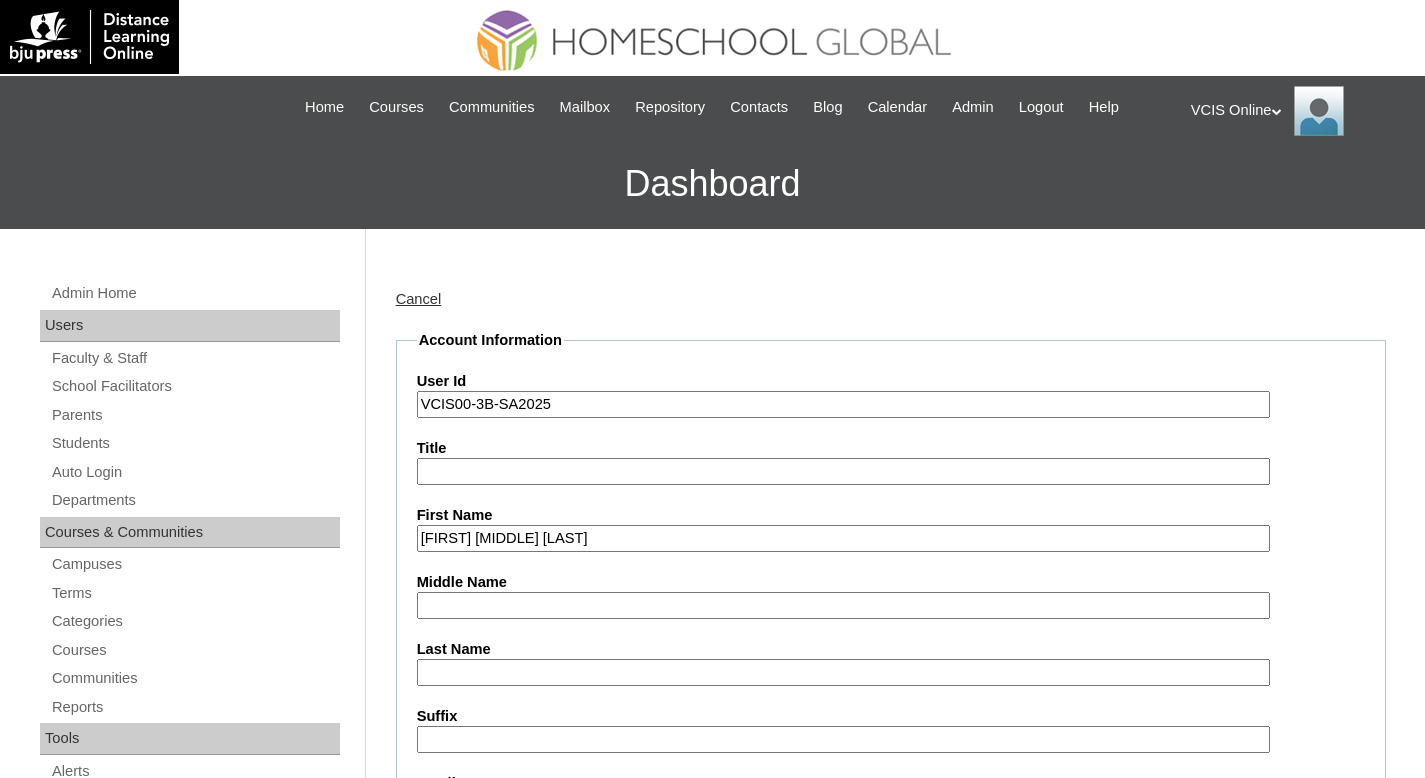 drag, startPoint x: 636, startPoint y: 547, endPoint x: 505, endPoint y: 545, distance: 131.01526 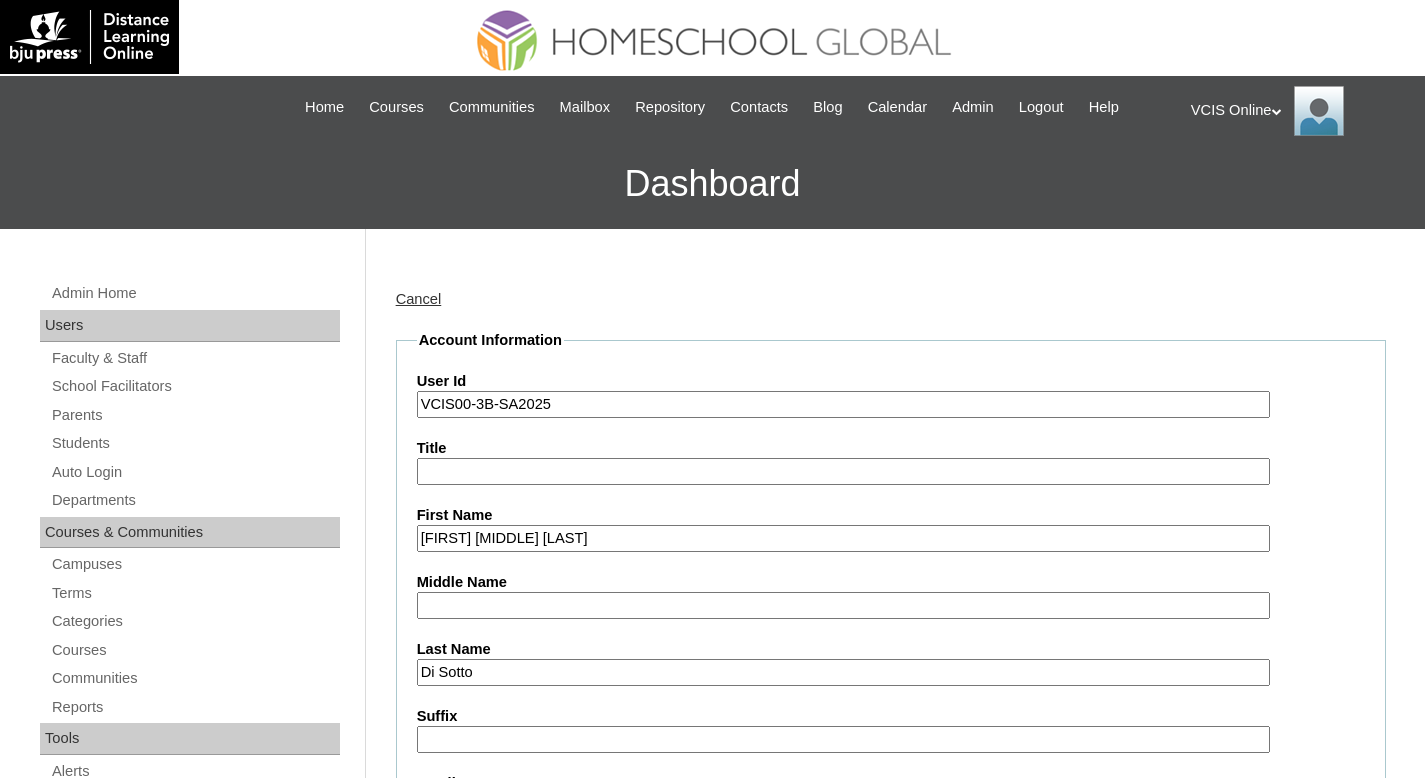 type on "Di Sotto" 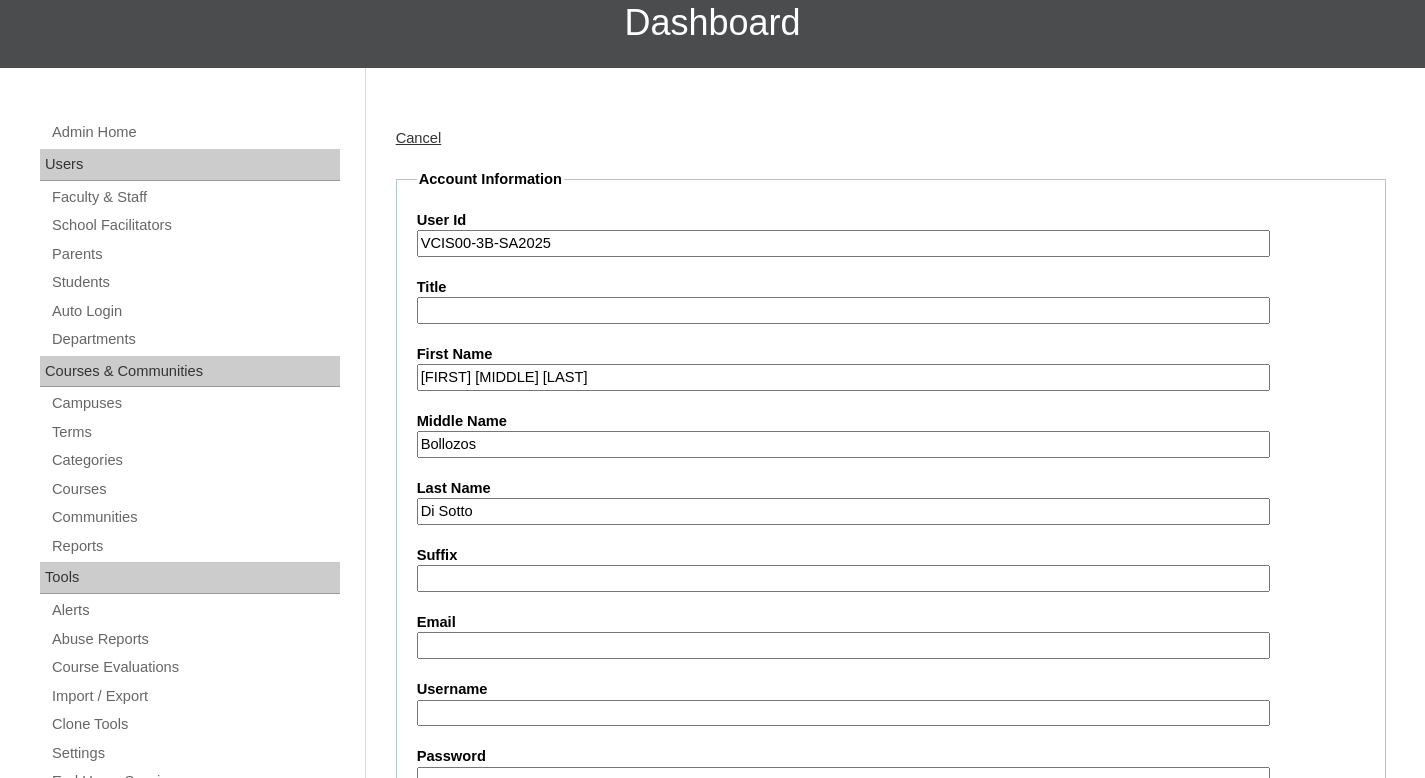 scroll, scrollTop: 162, scrollLeft: 0, axis: vertical 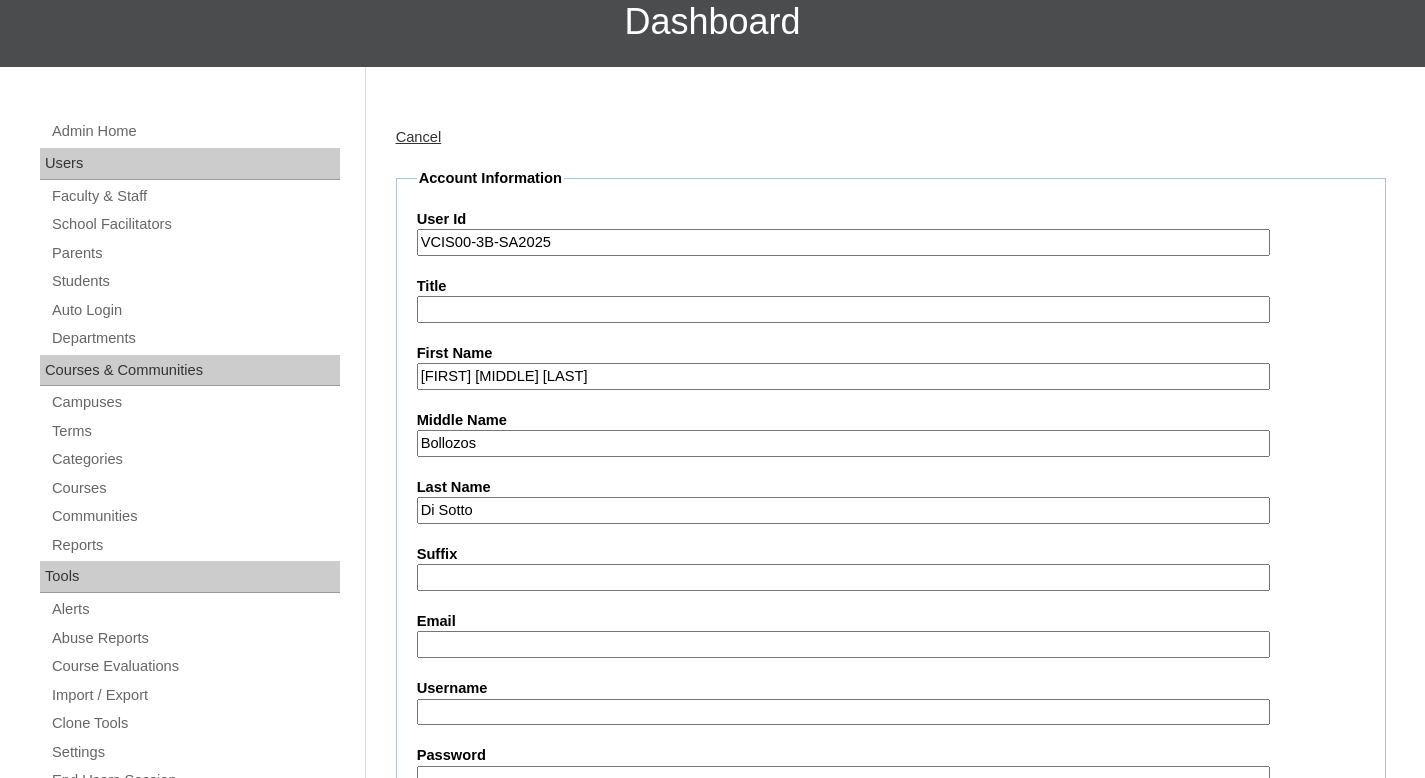 type on "Bollozos" 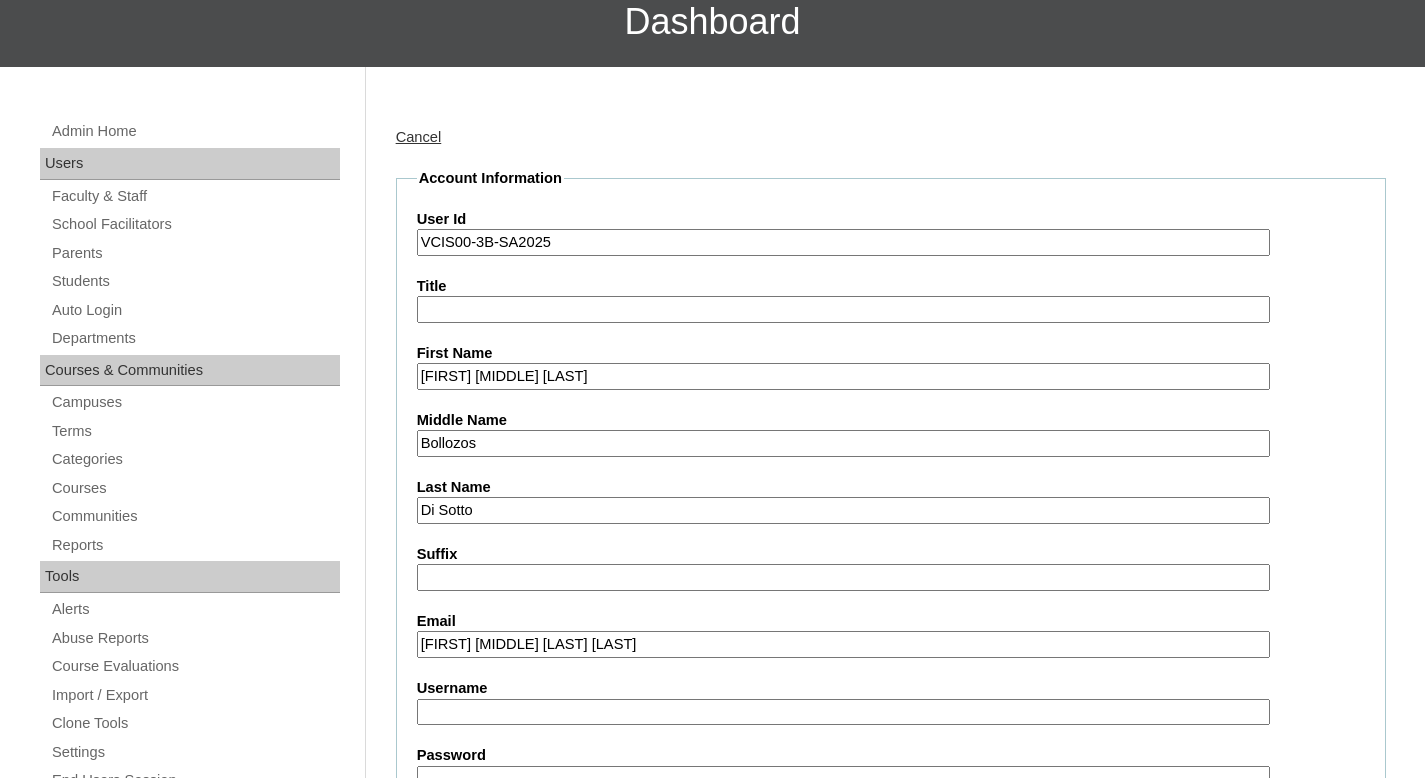 type on "Jean Paulette Bollozos Di Sotto" 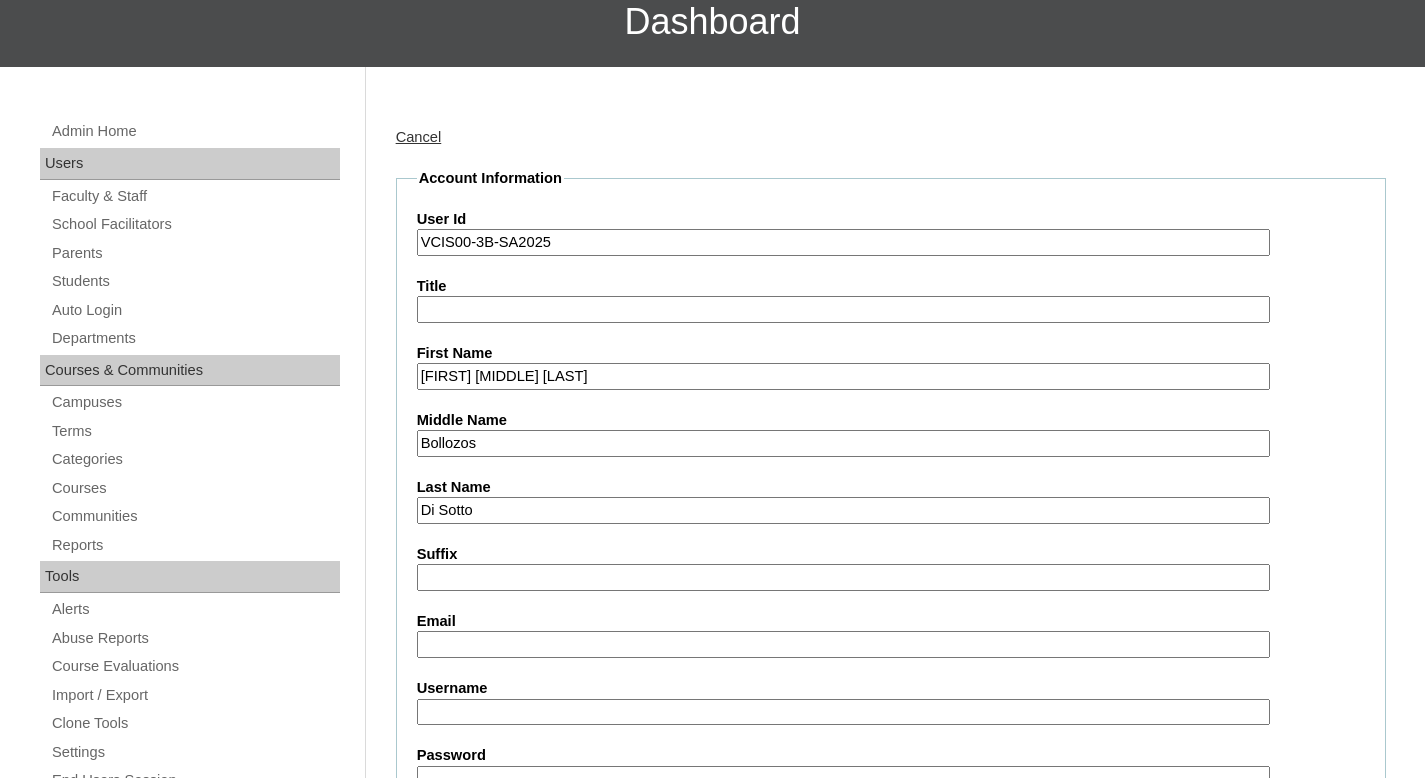 click on "Email" at bounding box center [843, 644] 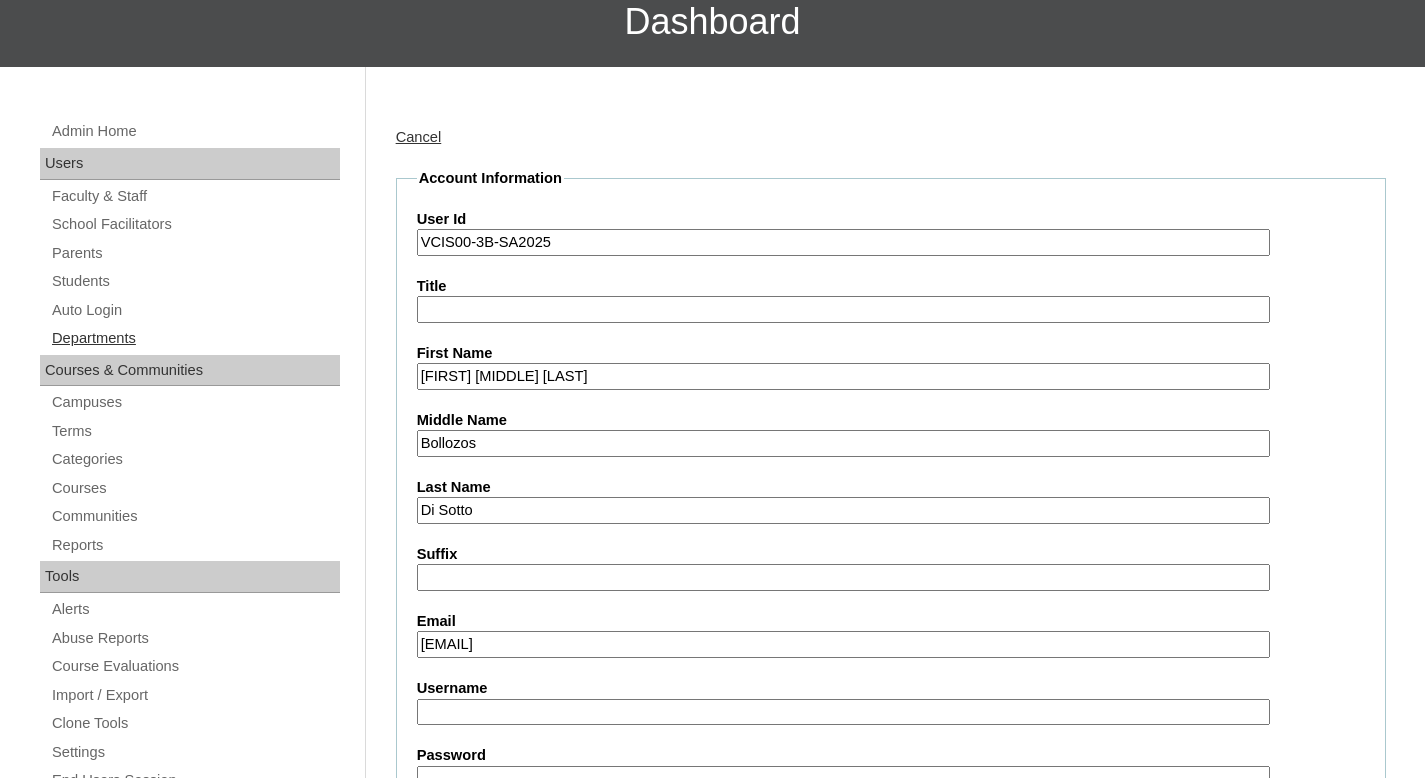 type on "jeanpdisotto@gmail.com" 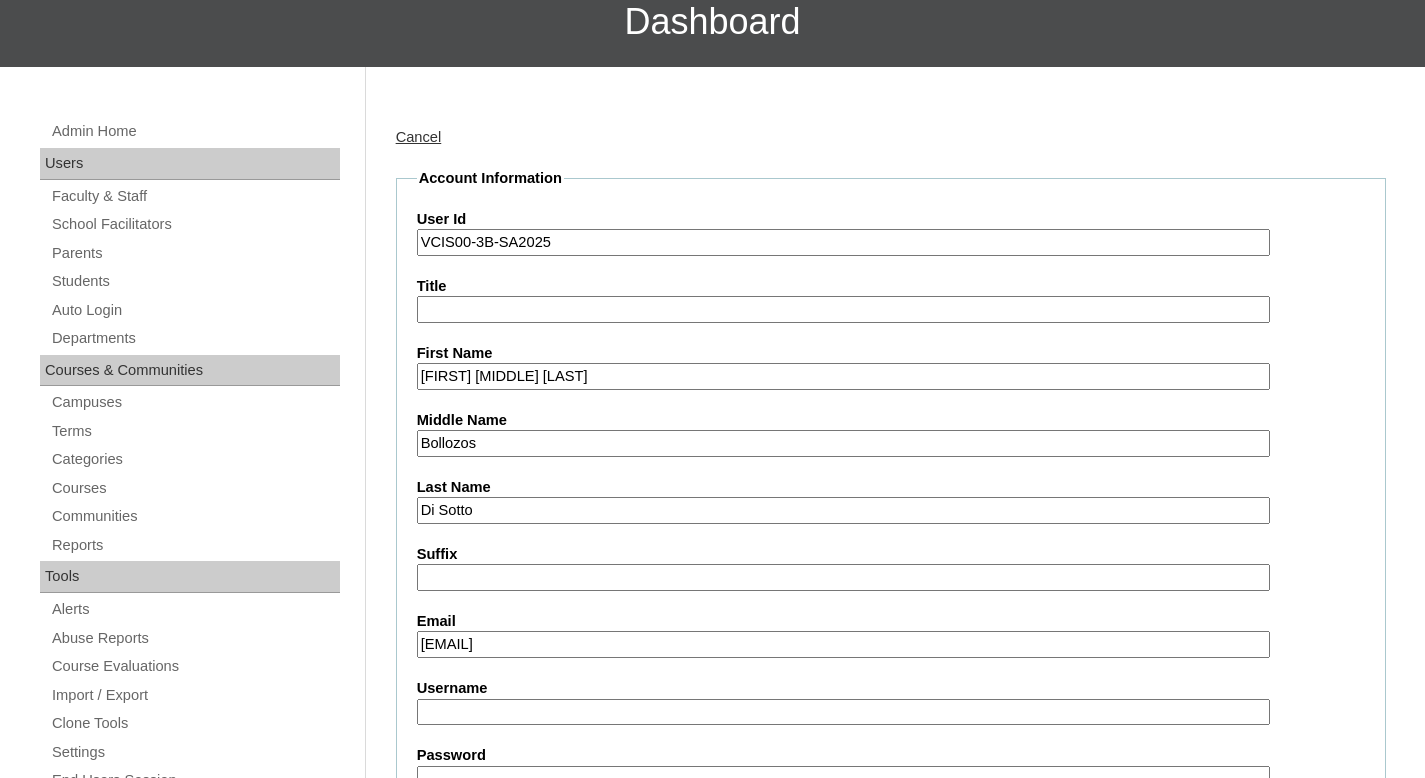 click on "Username" at bounding box center (843, 712) 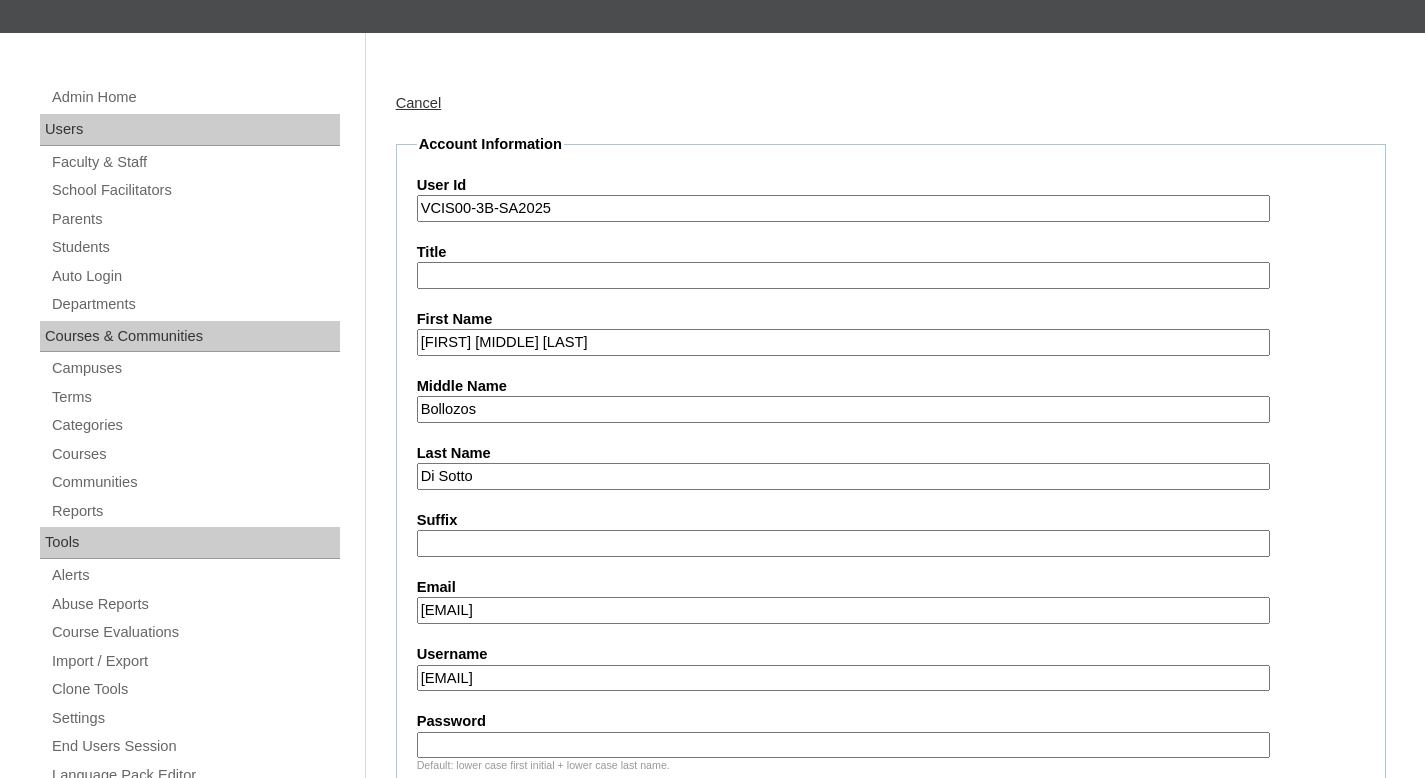 scroll, scrollTop: 376, scrollLeft: 0, axis: vertical 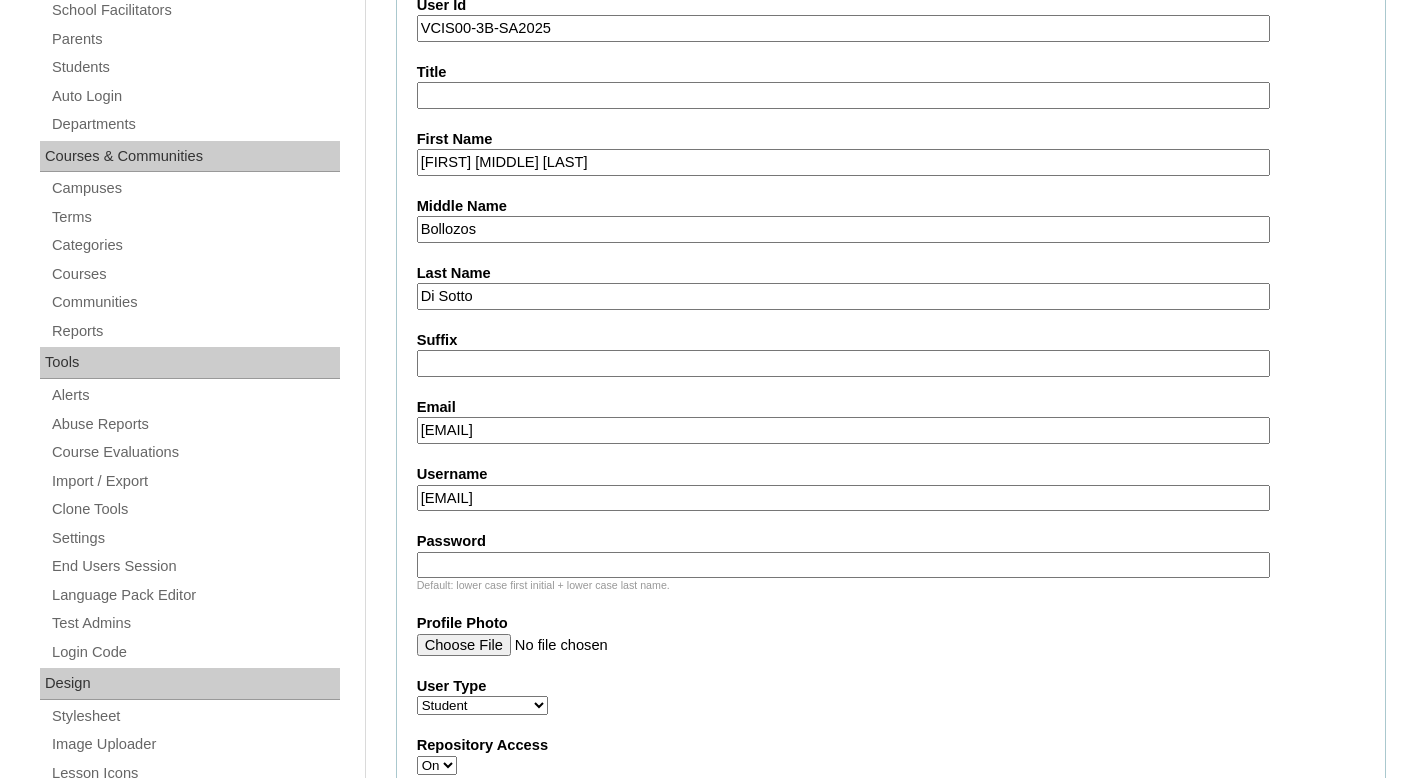 click on "Default: lower case first initial + lower case last name." at bounding box center [891, 585] 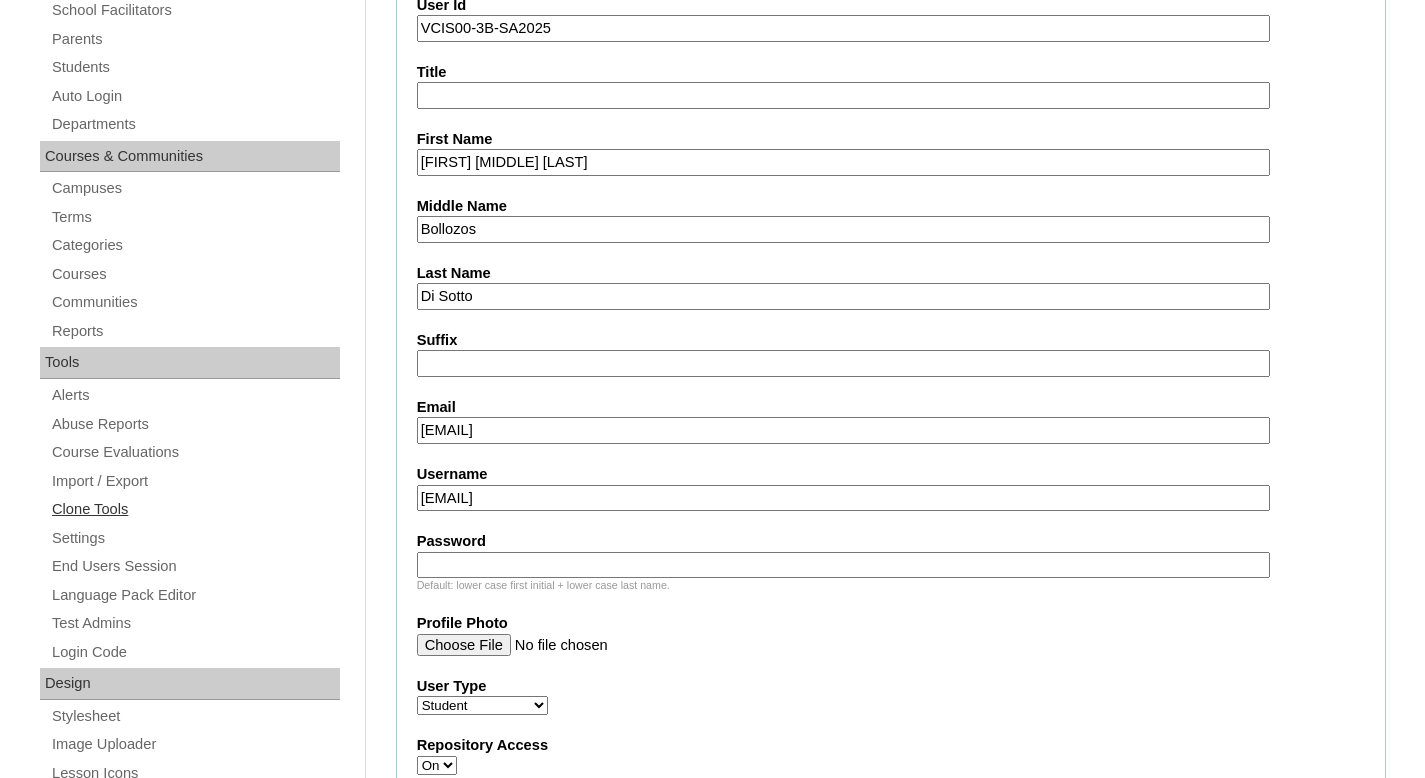 paste on "2025" 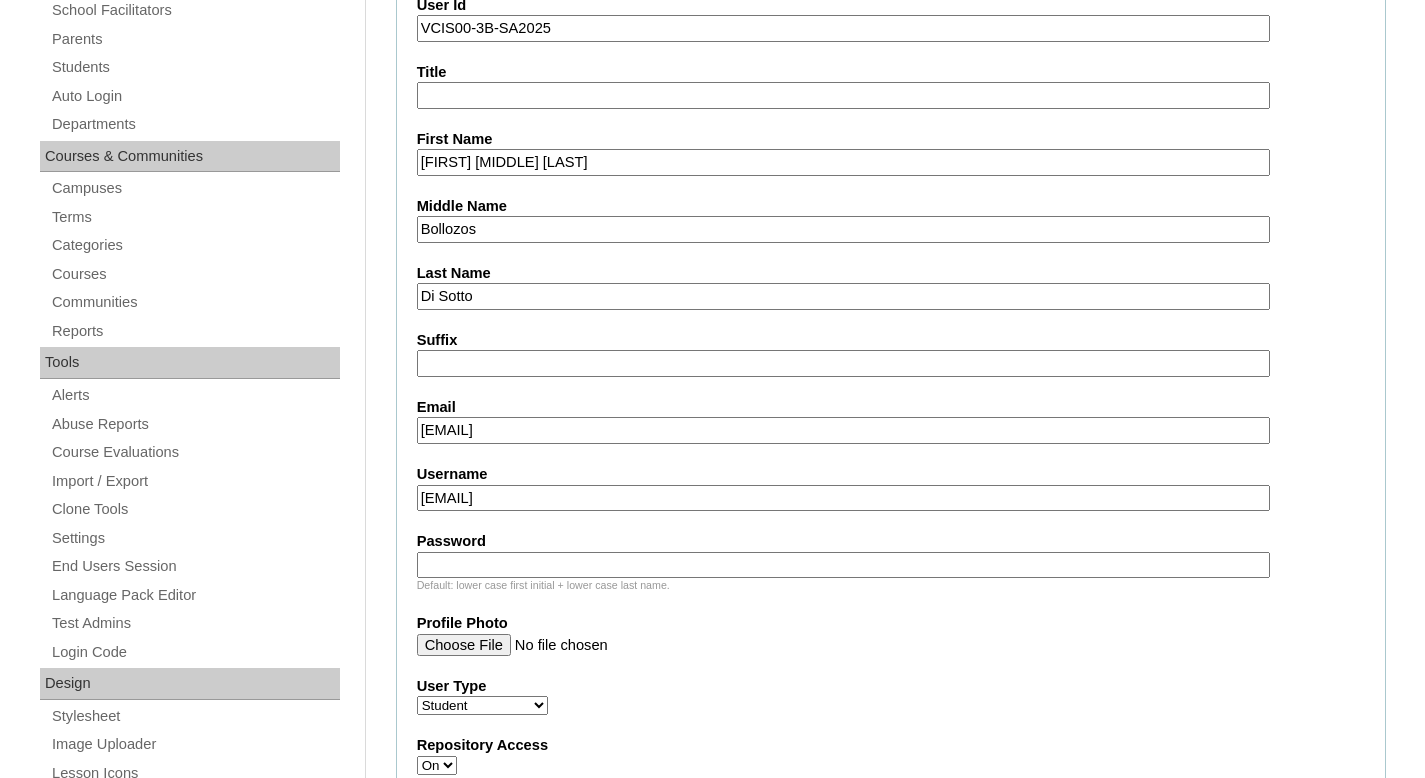 click on "Default: lower case first initial + lower case last name." at bounding box center (891, 585) 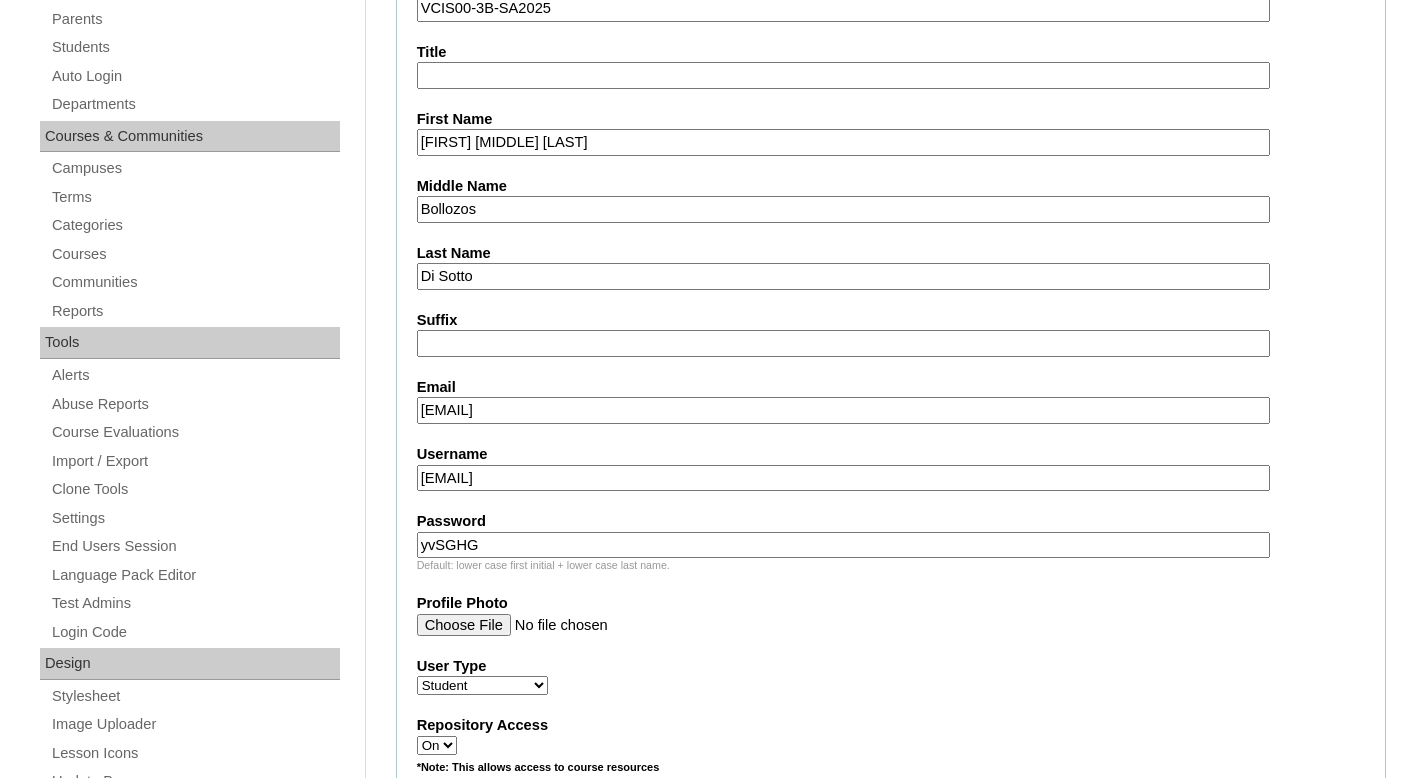 scroll, scrollTop: 900, scrollLeft: 0, axis: vertical 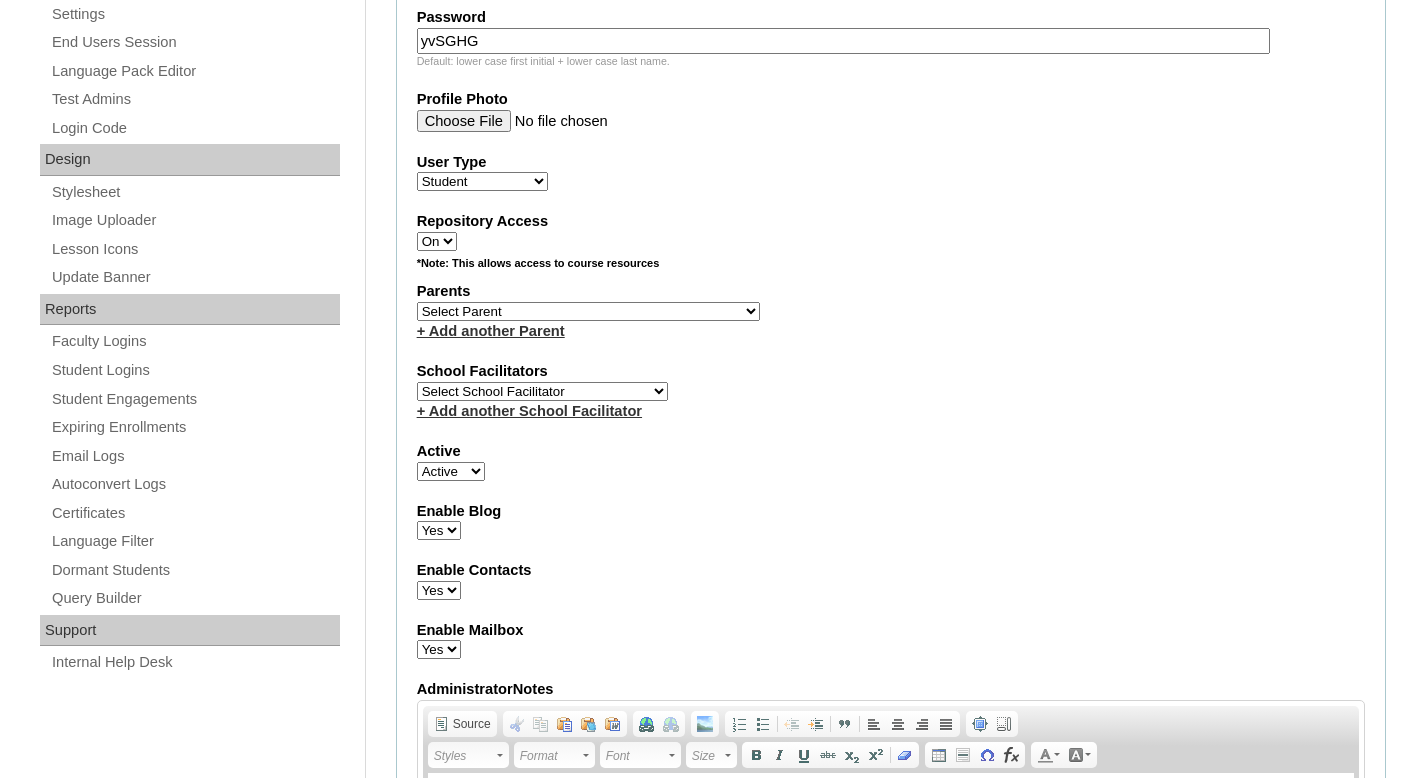 type on "yvSGHG" 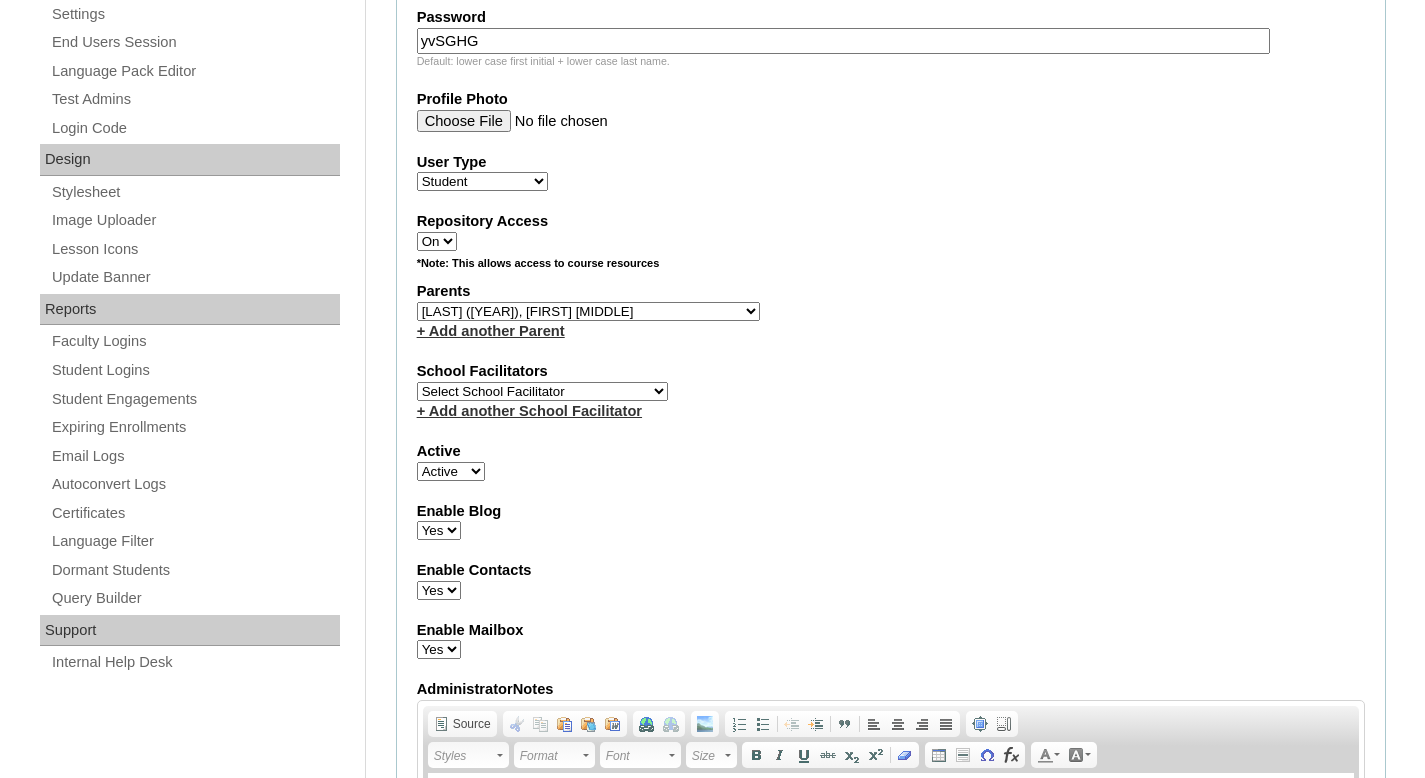 click on "Select School Facilitator
Norman Añain
Ruffa Abadijas
Mary Abella
Gloryfe Abion
Ariel Micah Albuero
Ariel Albuero OLD
KC Arciaga
Denise Ayado
Ruth Maye Bacani
May Bautista
Zaida Belbar
Daniella Benitez
Marielle Bermas
Jamie Ann Bleza
Mark Christian Braganza
Anj Brequillo
Melody Broqueza
Ruth Catherine Caña
Kit Cachuela
Jethro Francis Cagas
Camille Canlas
Mescel Capoquian
Mitchelle Carlos
Rose Castillo
Paula Mae Catalan
Jeremy Ann Catunao
Charlene Mae Chiong
Cla Chua
Cyrene Chua
Joshua Cobilla
Clarissa Joy Colimbino
Alvin Cruz
Ma. Katrina Helena Dabu
Krizle Fidelis De Vera
Henrick Jess Del Mundo
Precious Haziel Del Rosario
Reyna Lou Dela Pasion
Ritchel Densing
Alex Diaz
Alexandra Diaz
Alexandra Diaz
Patricia Diomampo-Co
Therese Margaurite Domingo
dontuse dontuse
Charrise Encina
VCIS TEACHER ENGLISH 5678
Chiaralyn Escamillas
Princess  Farrales
Kaye Felipe
Lery Garcia
Carmina Generalao
Racel Gonzales" at bounding box center [542, 391] 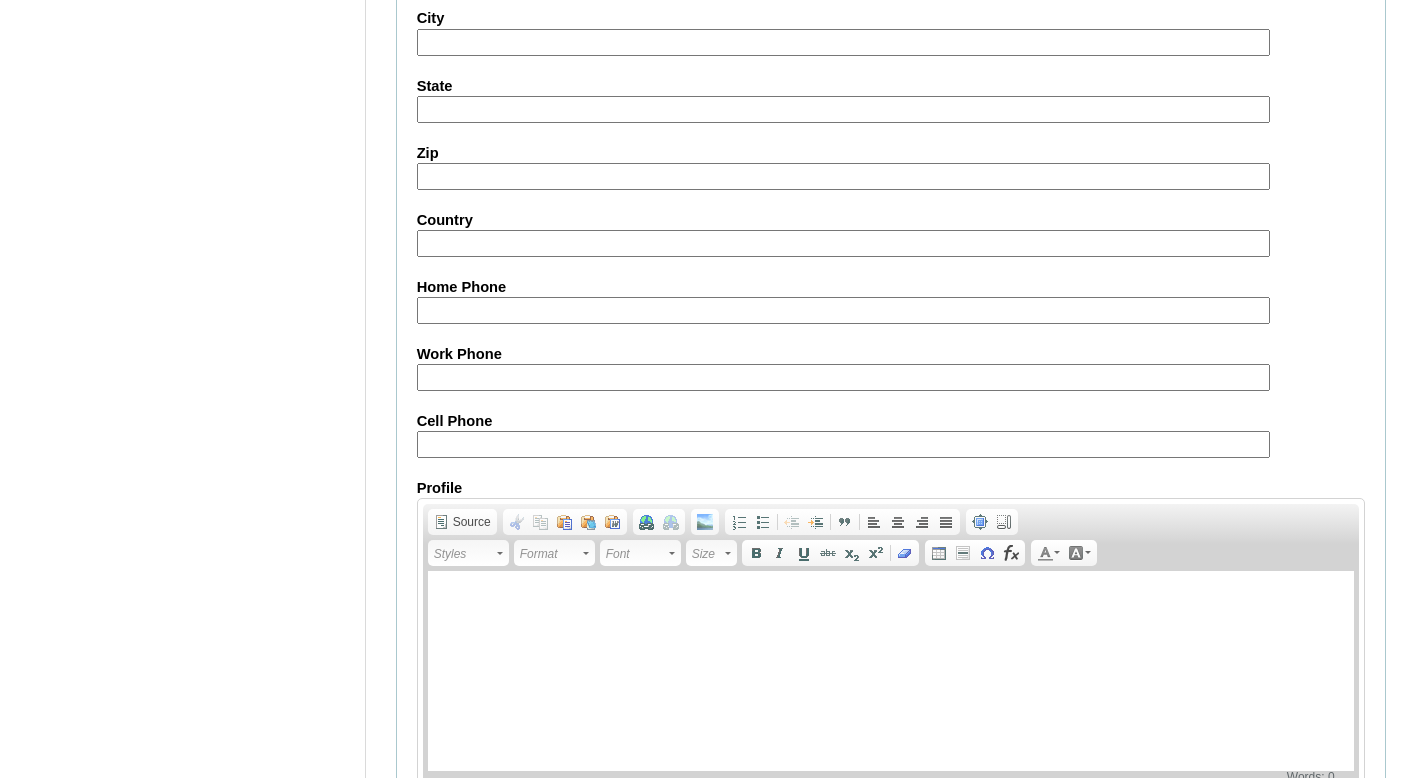 scroll, scrollTop: 2265, scrollLeft: 0, axis: vertical 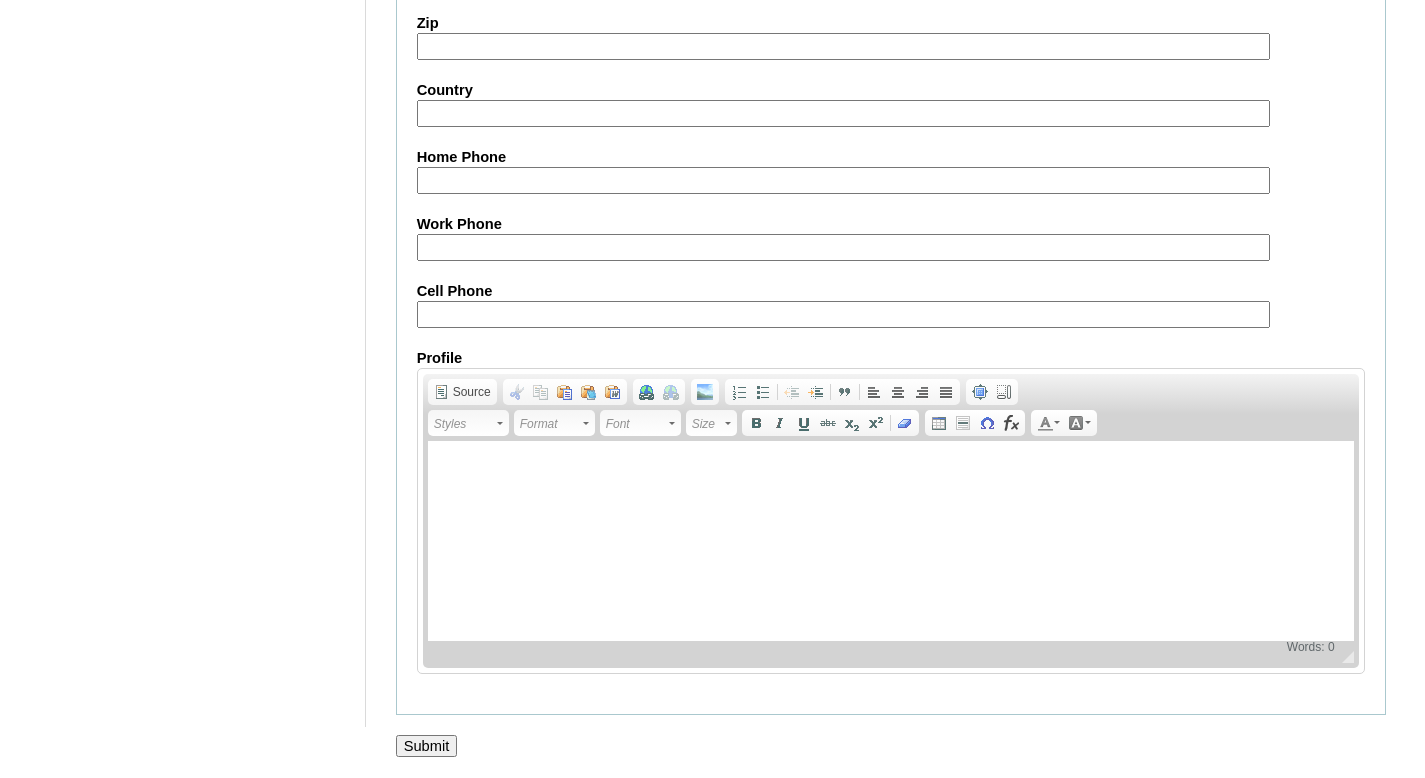 click on "Cell Phone" at bounding box center (843, 314) 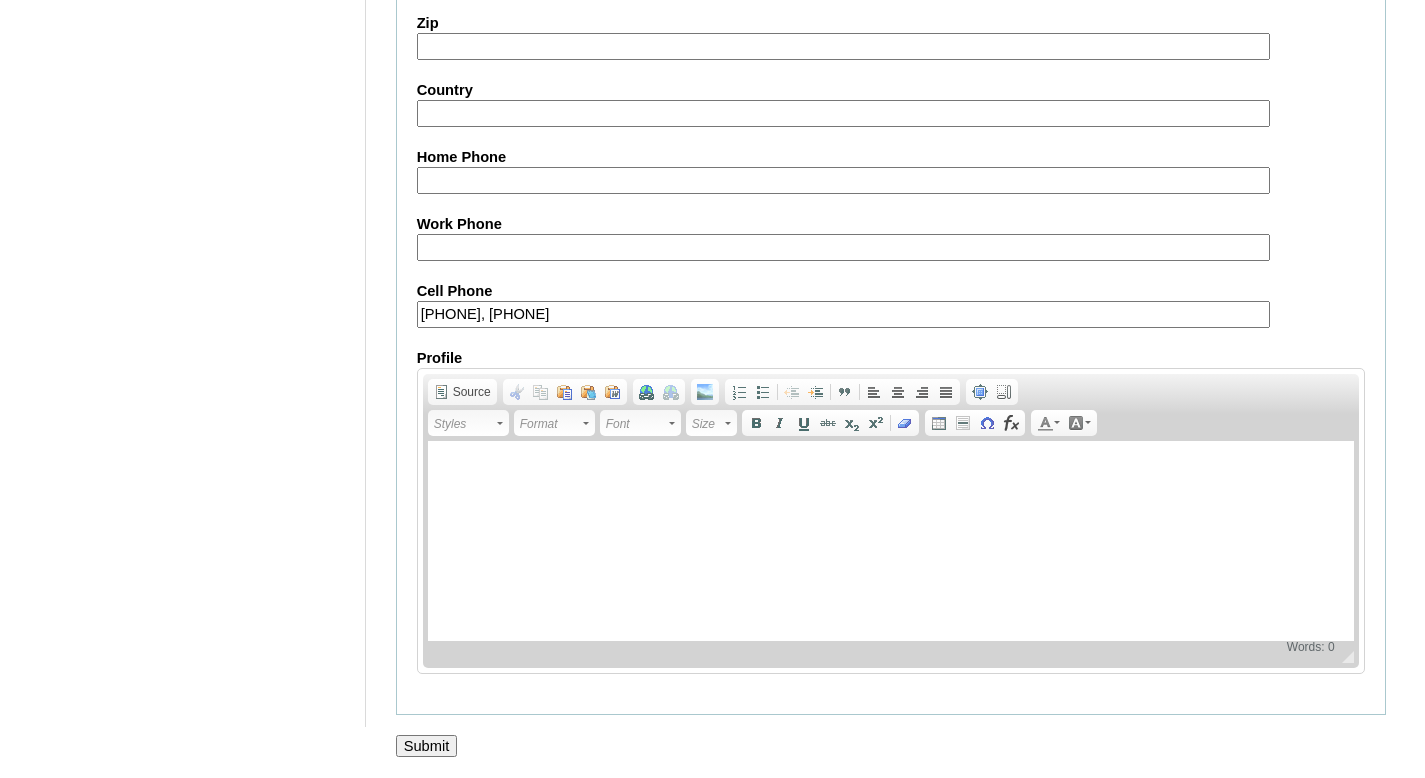 type on "971588123599, 971588123599" 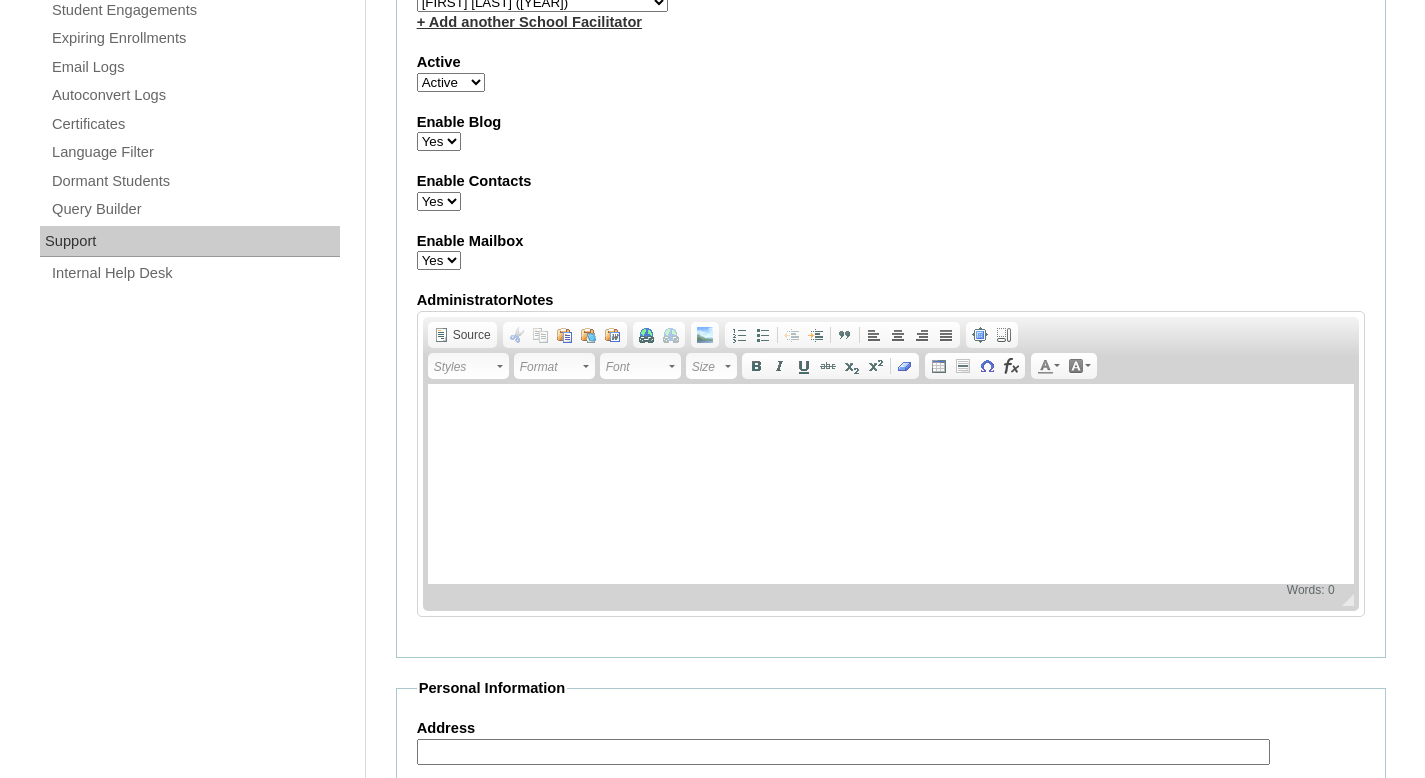 scroll, scrollTop: 396, scrollLeft: 0, axis: vertical 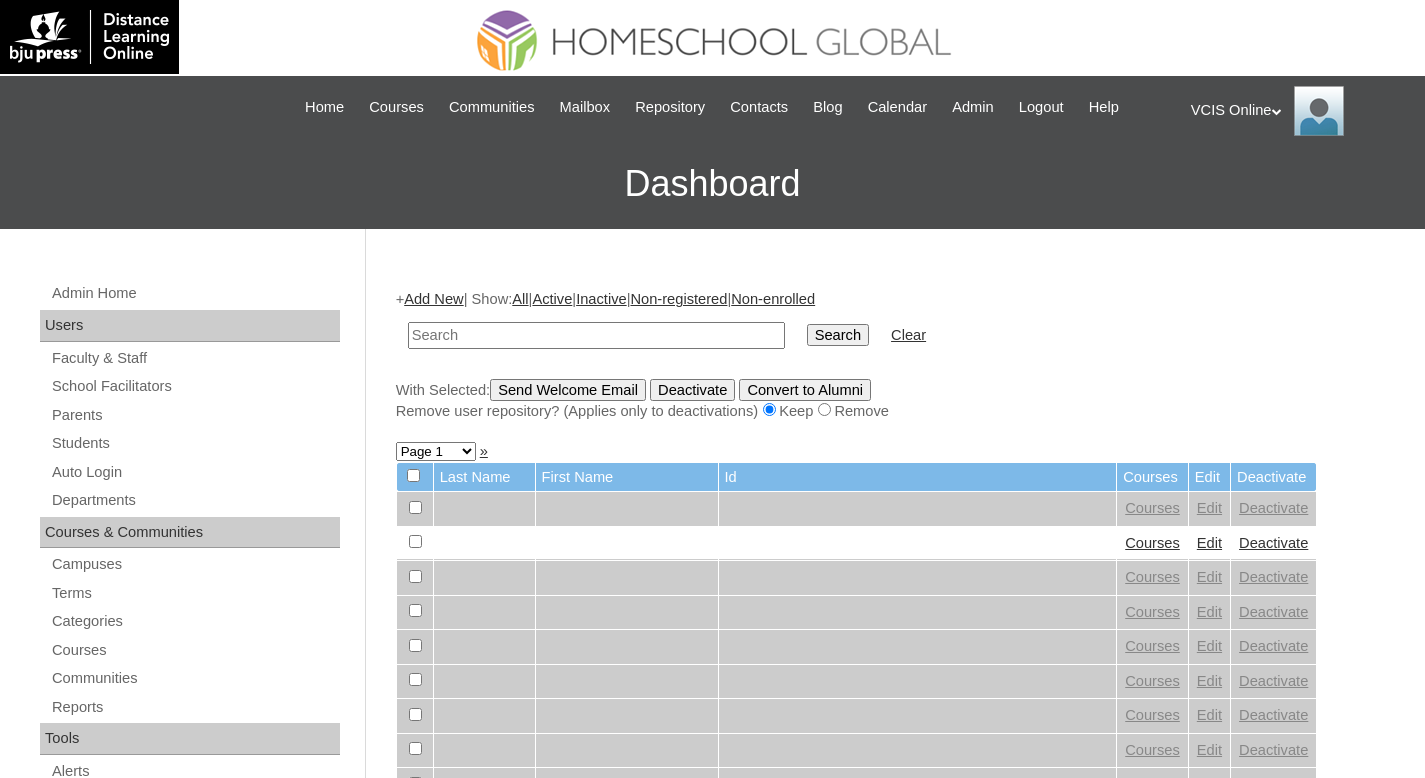 click at bounding box center (596, 335) 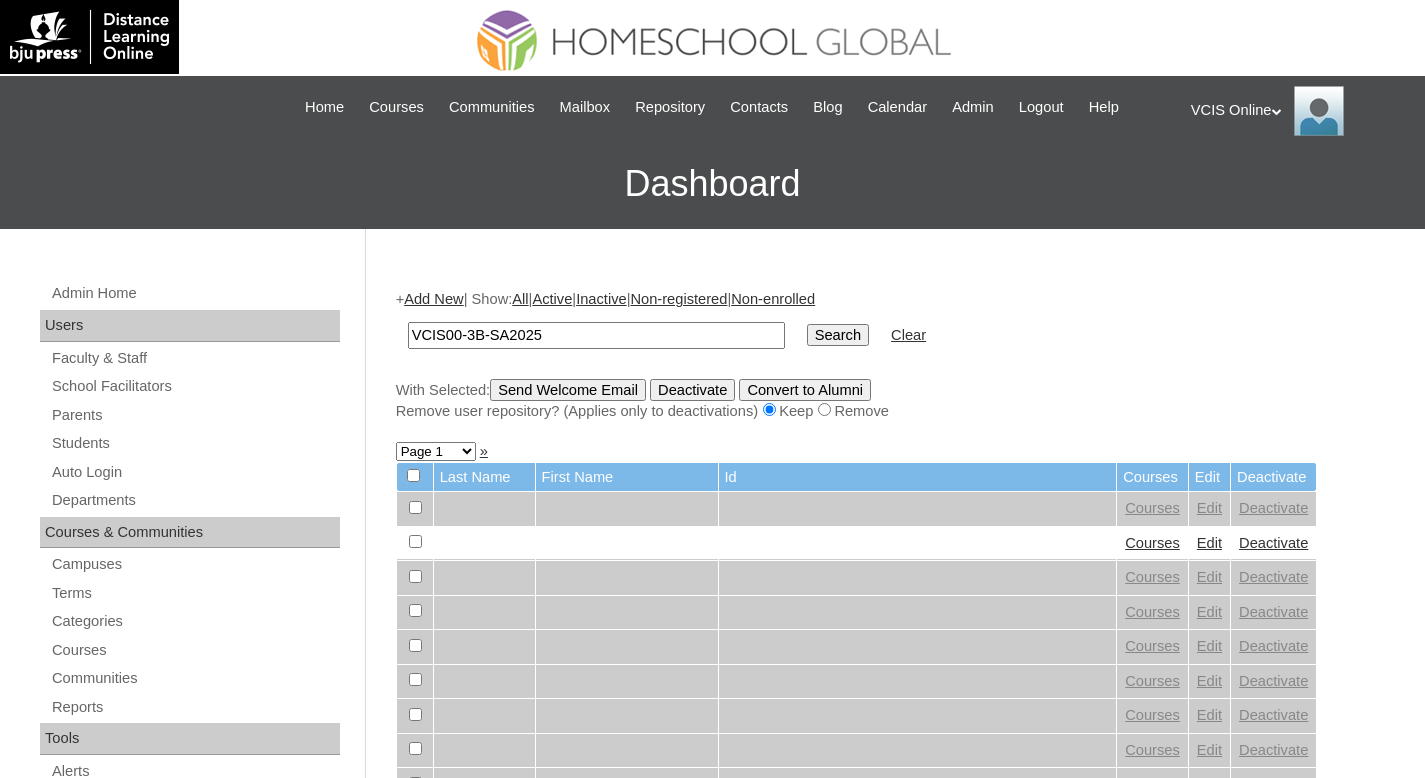type on "VCIS00-3B-SA2025" 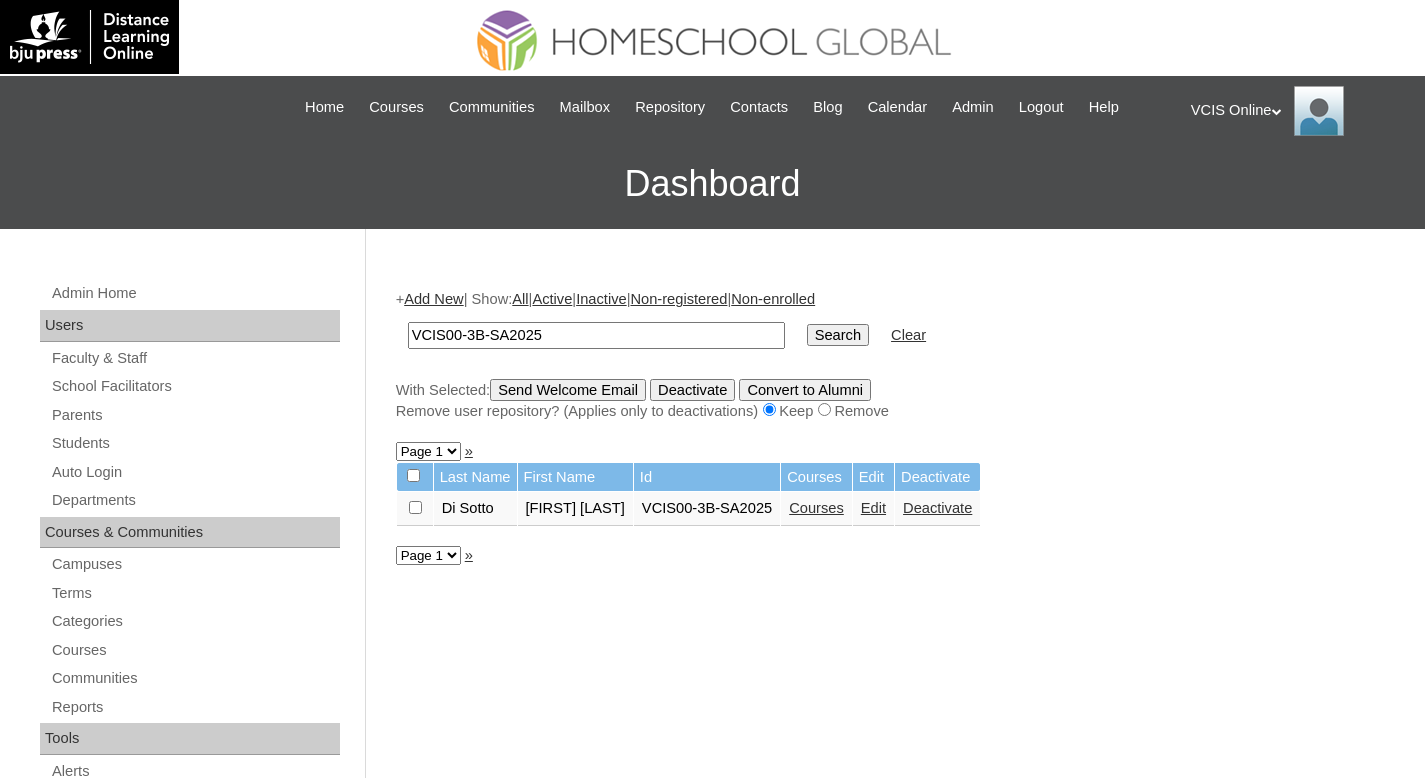 scroll, scrollTop: 0, scrollLeft: 0, axis: both 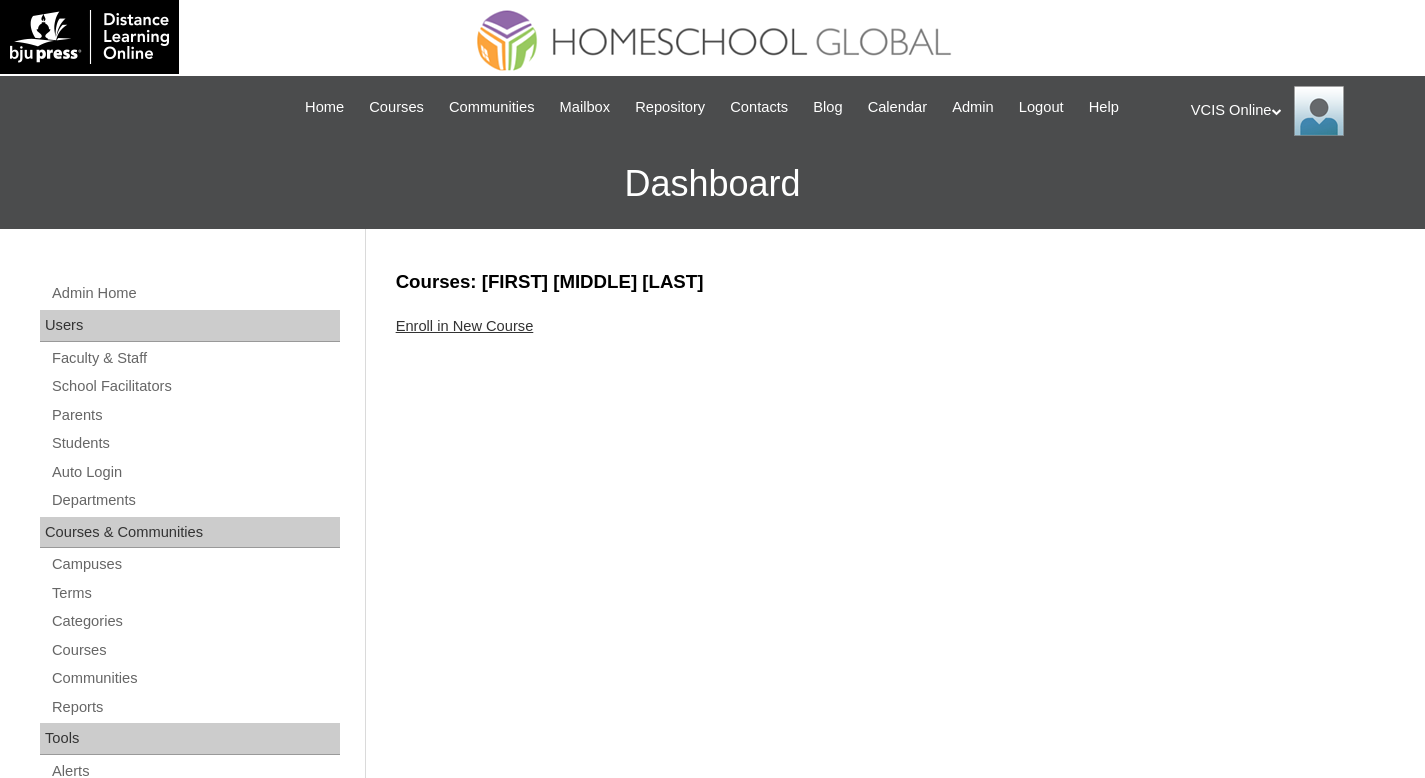 click on "Enroll in New Course" at bounding box center (465, 326) 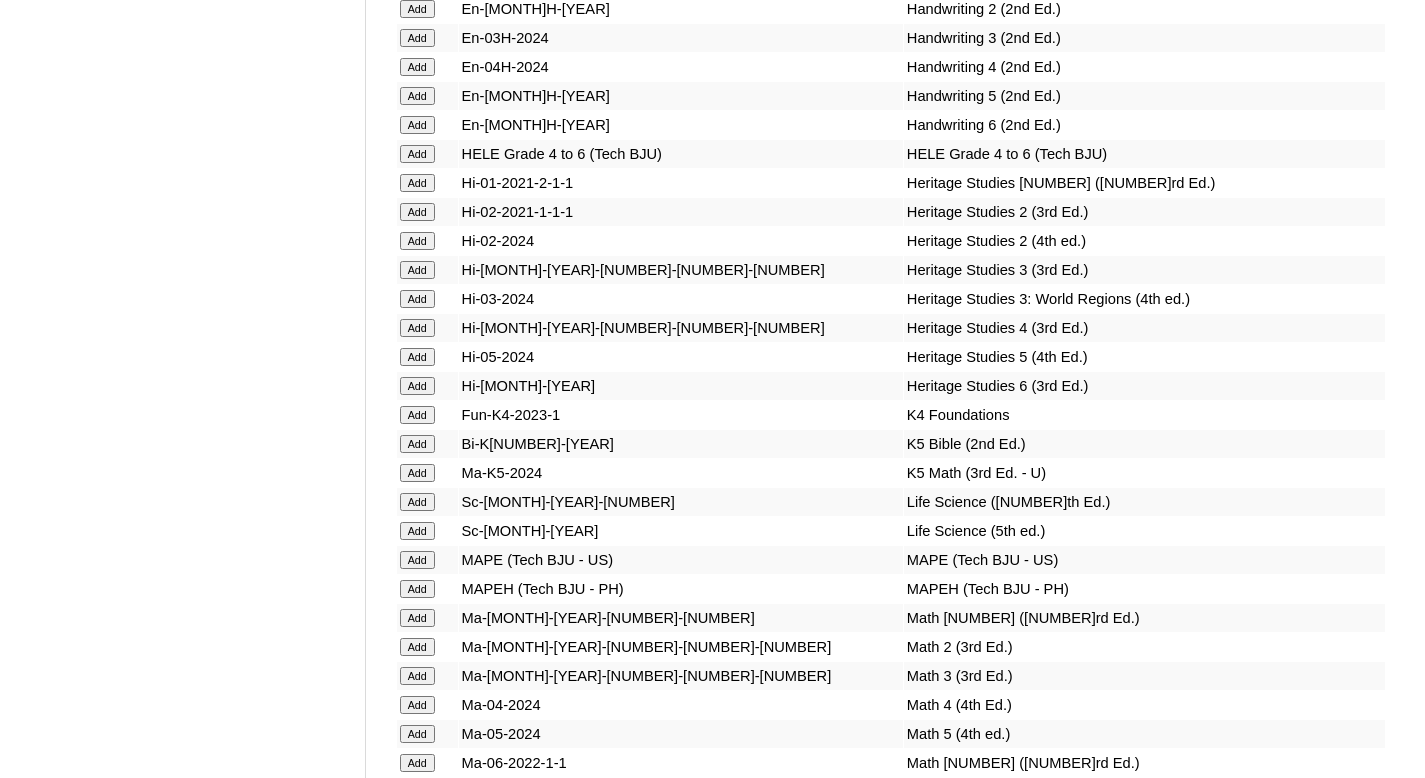 scroll, scrollTop: 6855, scrollLeft: 0, axis: vertical 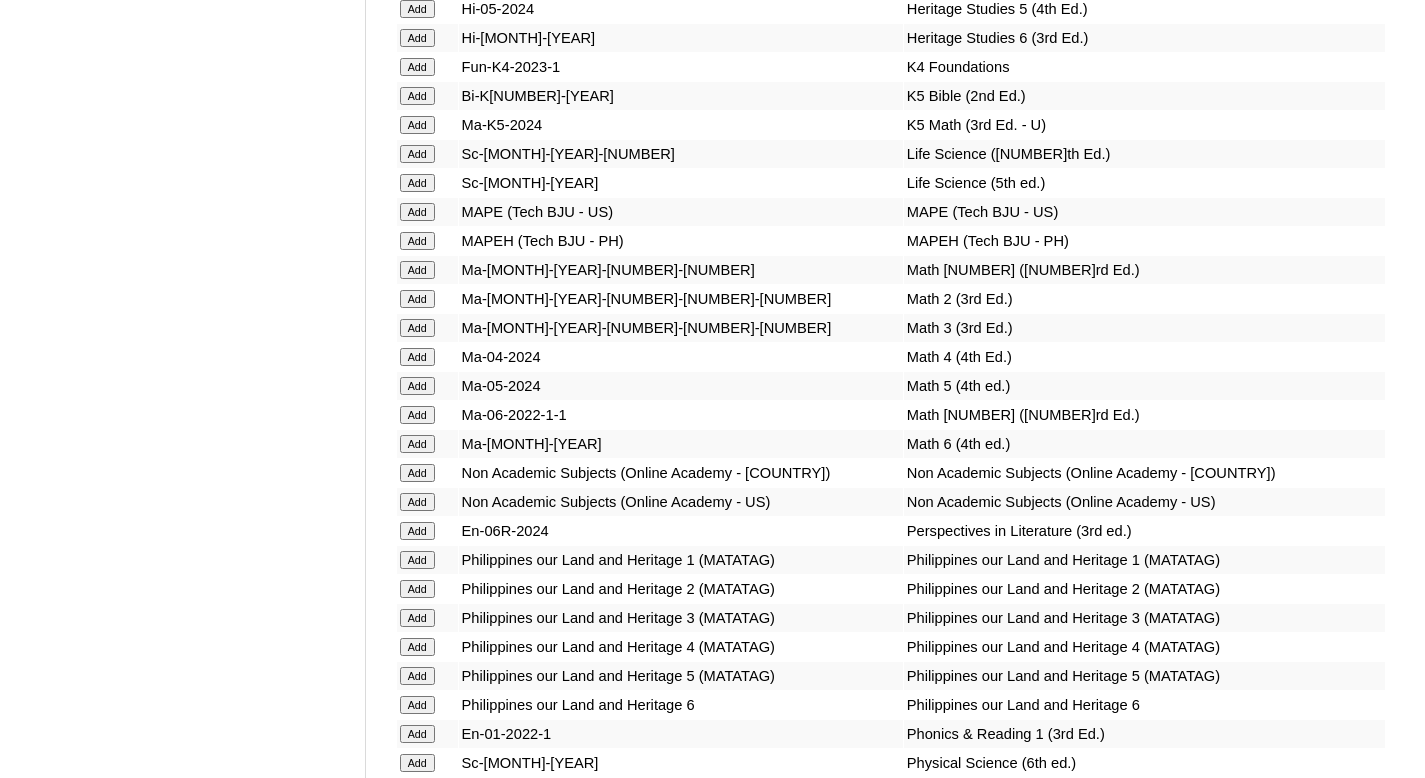 click on "Add" at bounding box center (417, -6479) 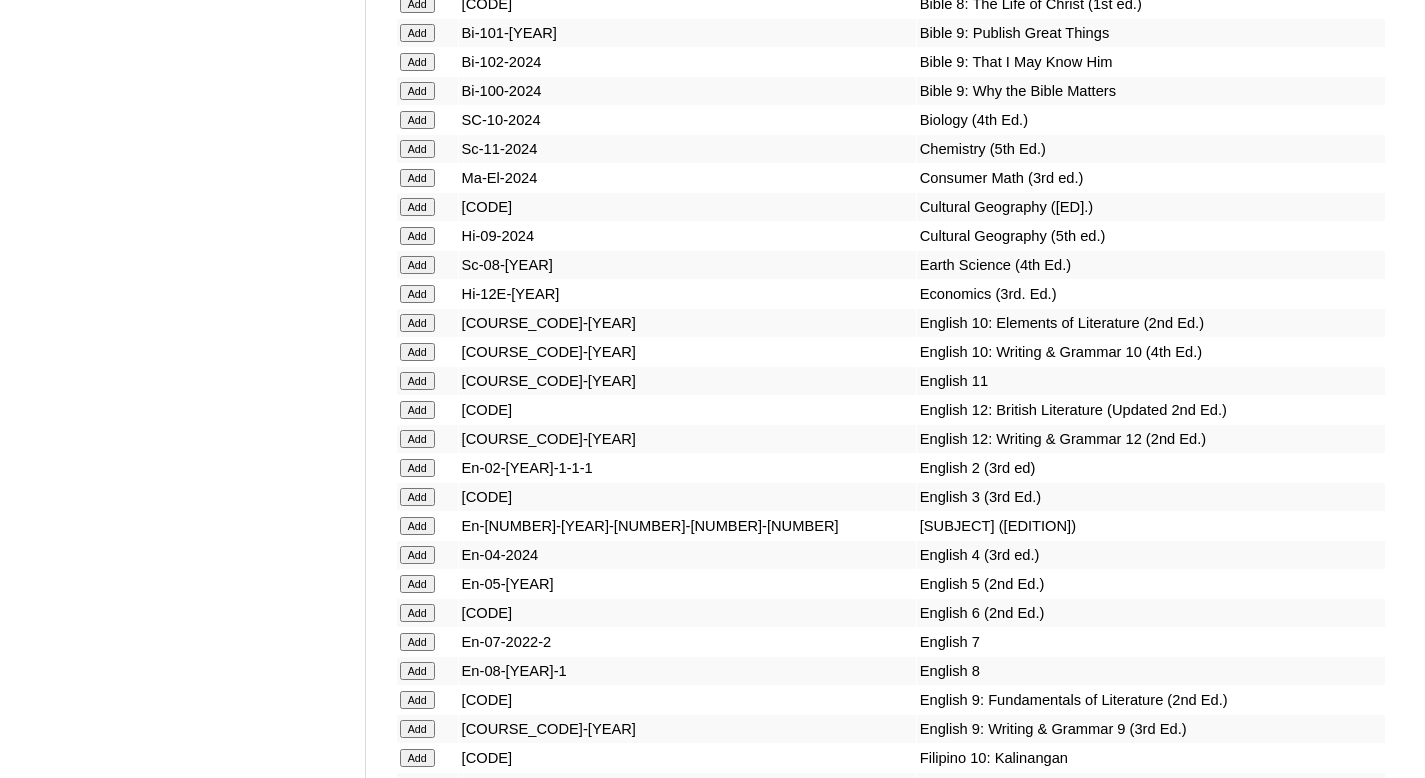 scroll, scrollTop: 5250, scrollLeft: 0, axis: vertical 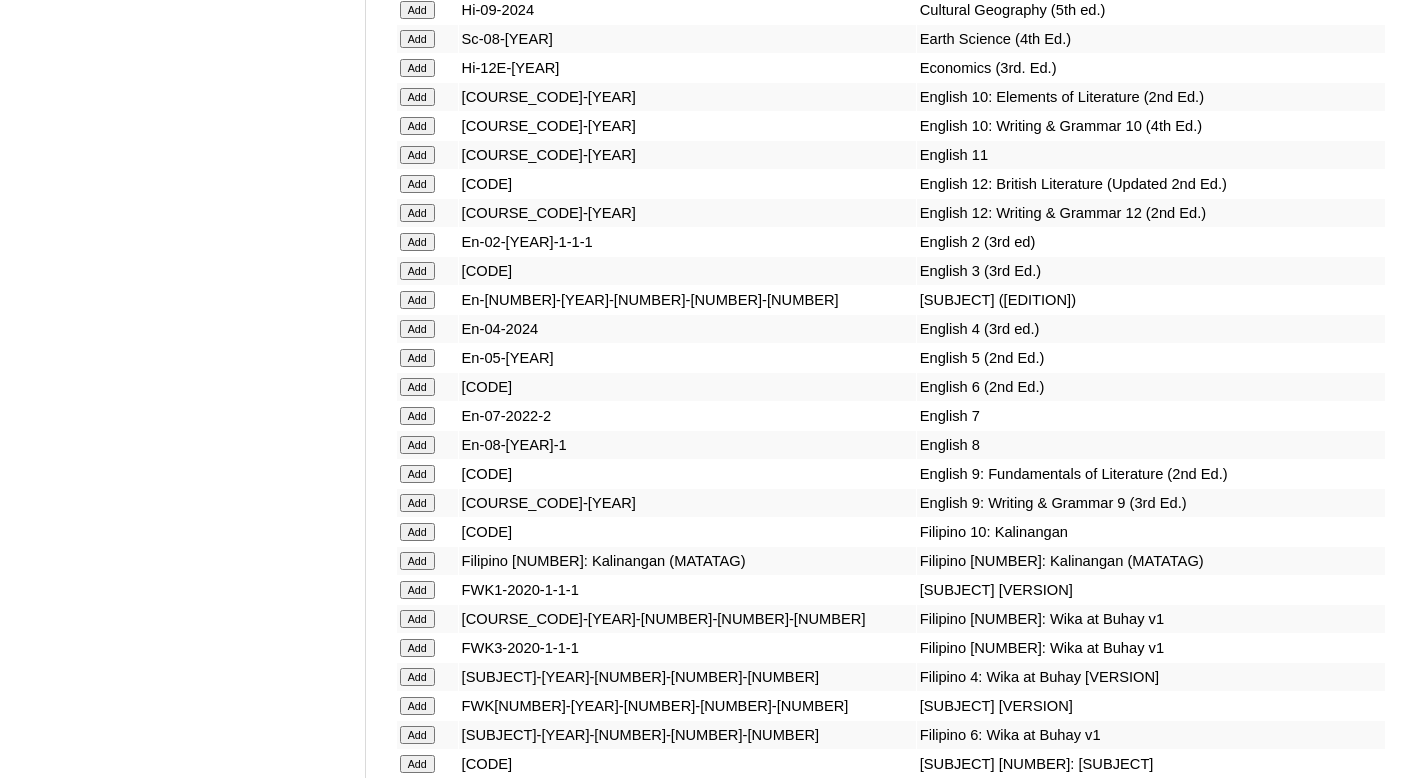 click on "Add" at bounding box center (417, -4874) 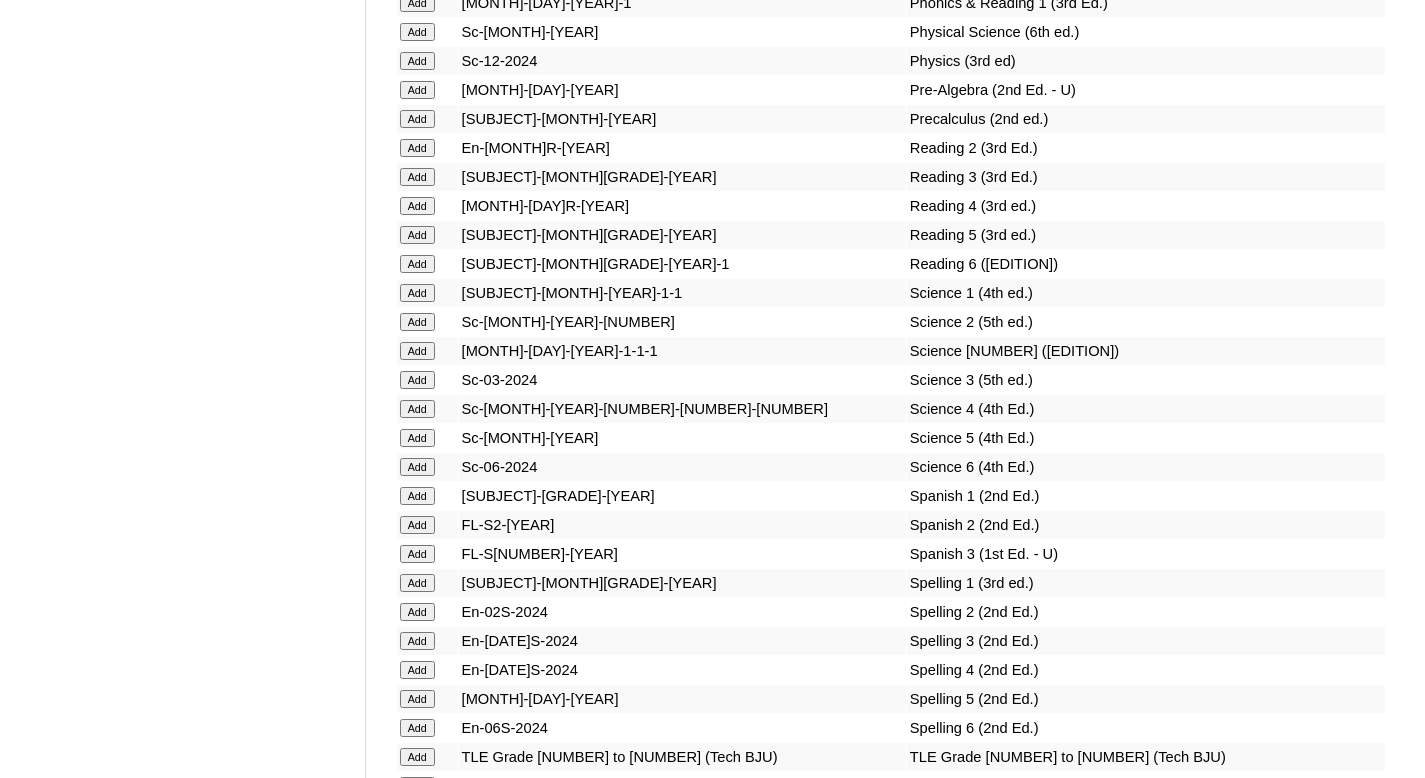 scroll, scrollTop: 7187, scrollLeft: 0, axis: vertical 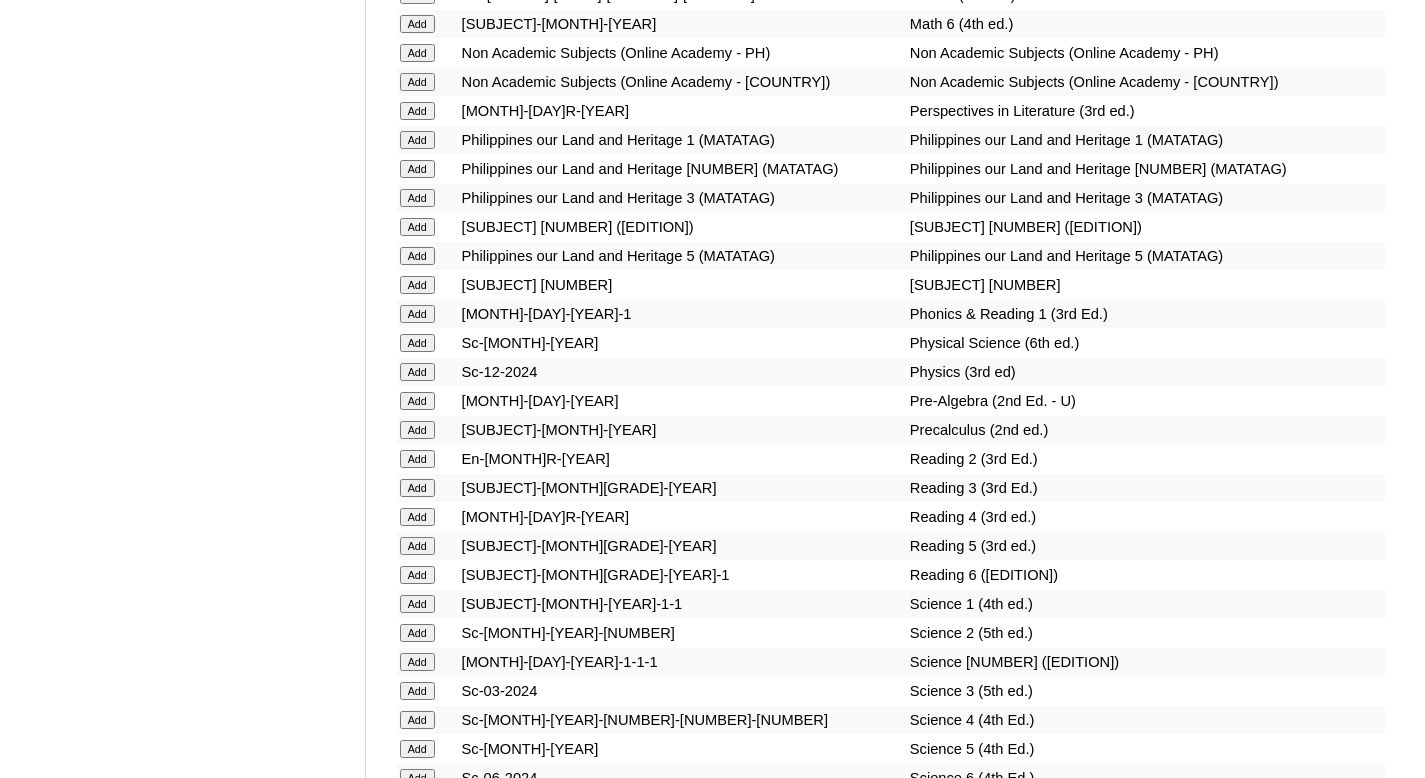 click on "Add" at bounding box center [417, -6811] 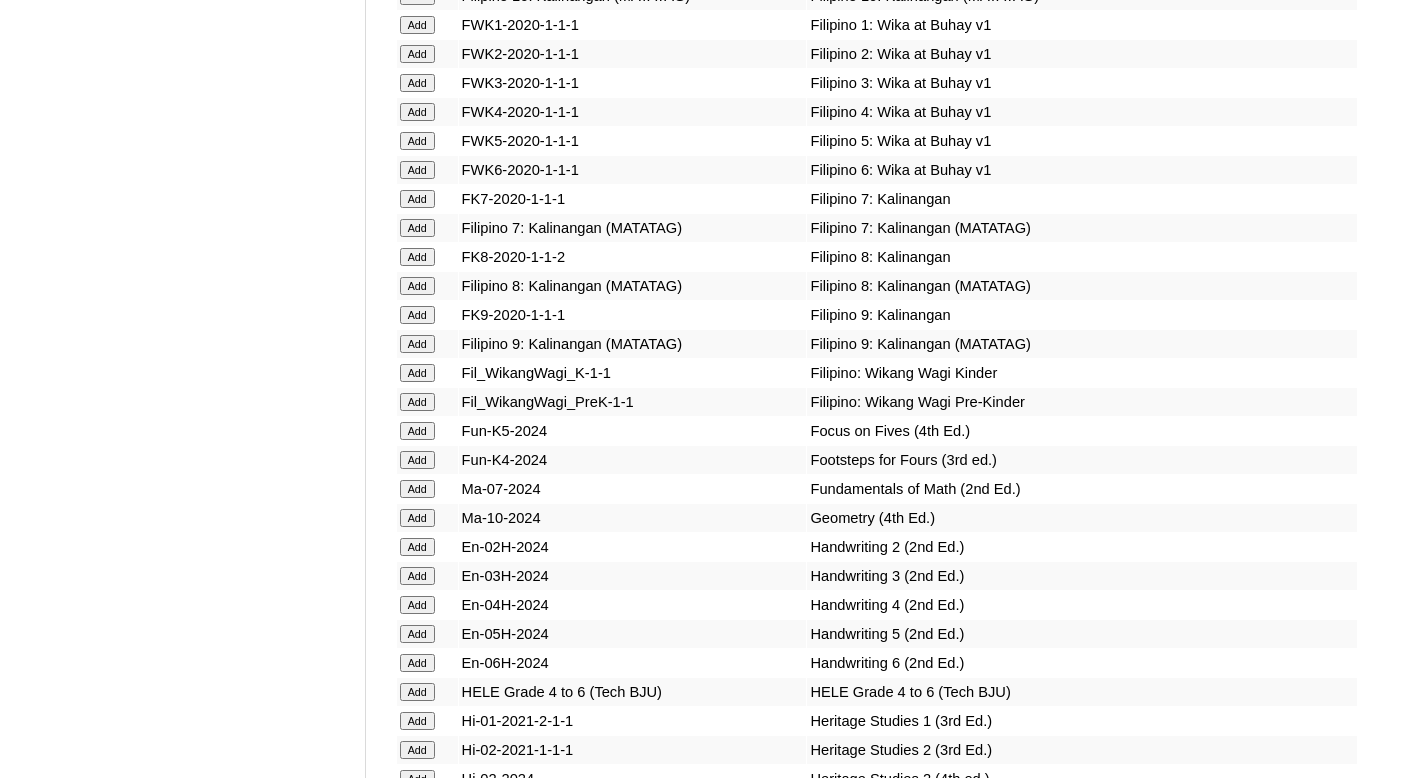 scroll, scrollTop: 6044, scrollLeft: 0, axis: vertical 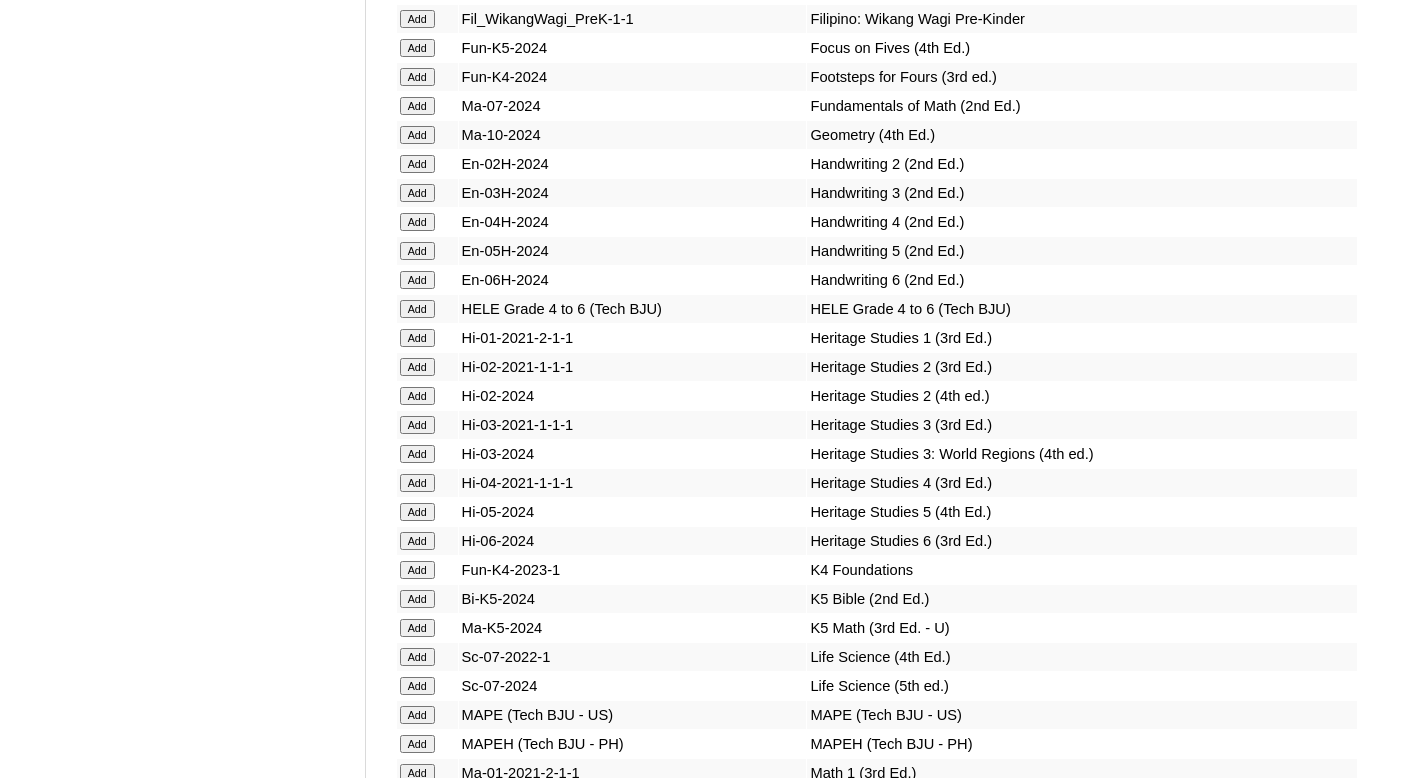click on "Add" at bounding box center [417, -5668] 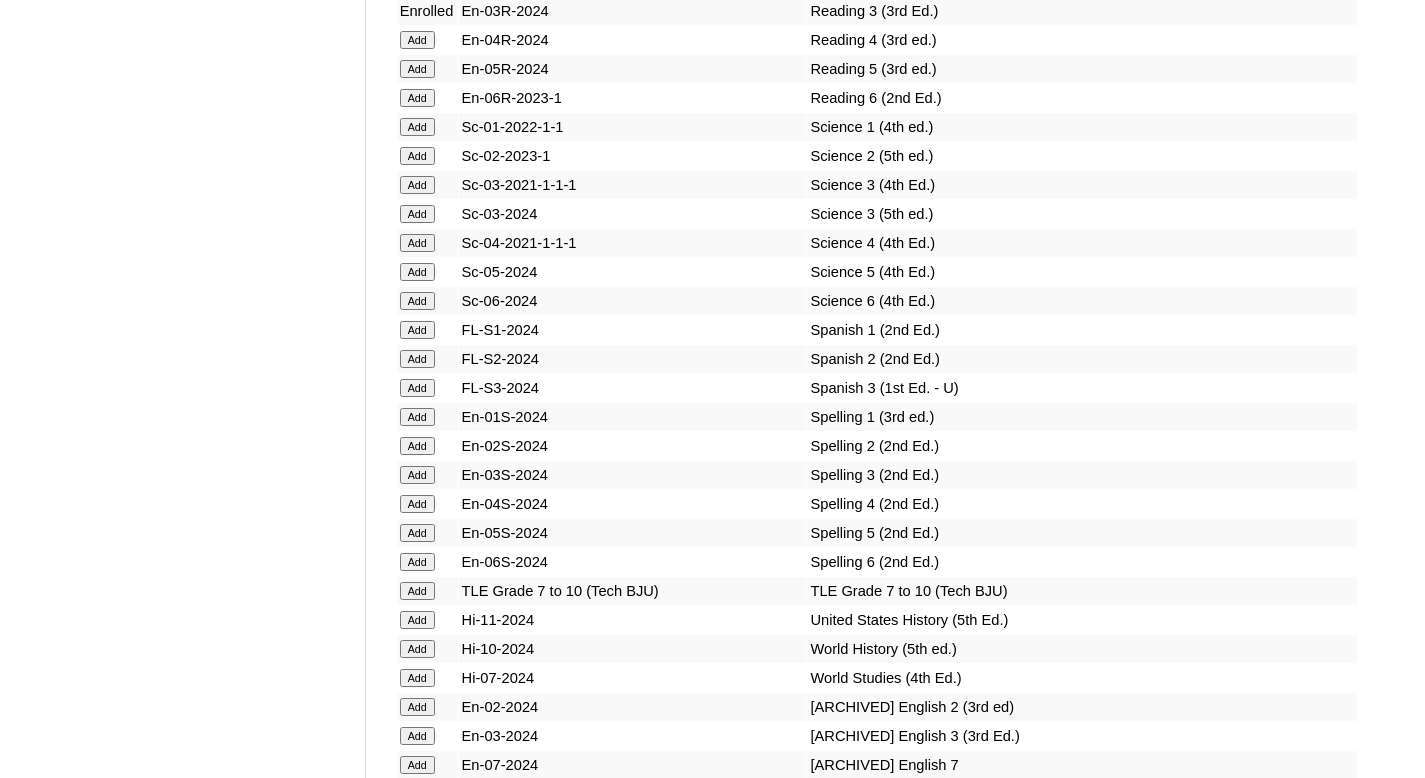 scroll, scrollTop: 7624, scrollLeft: 0, axis: vertical 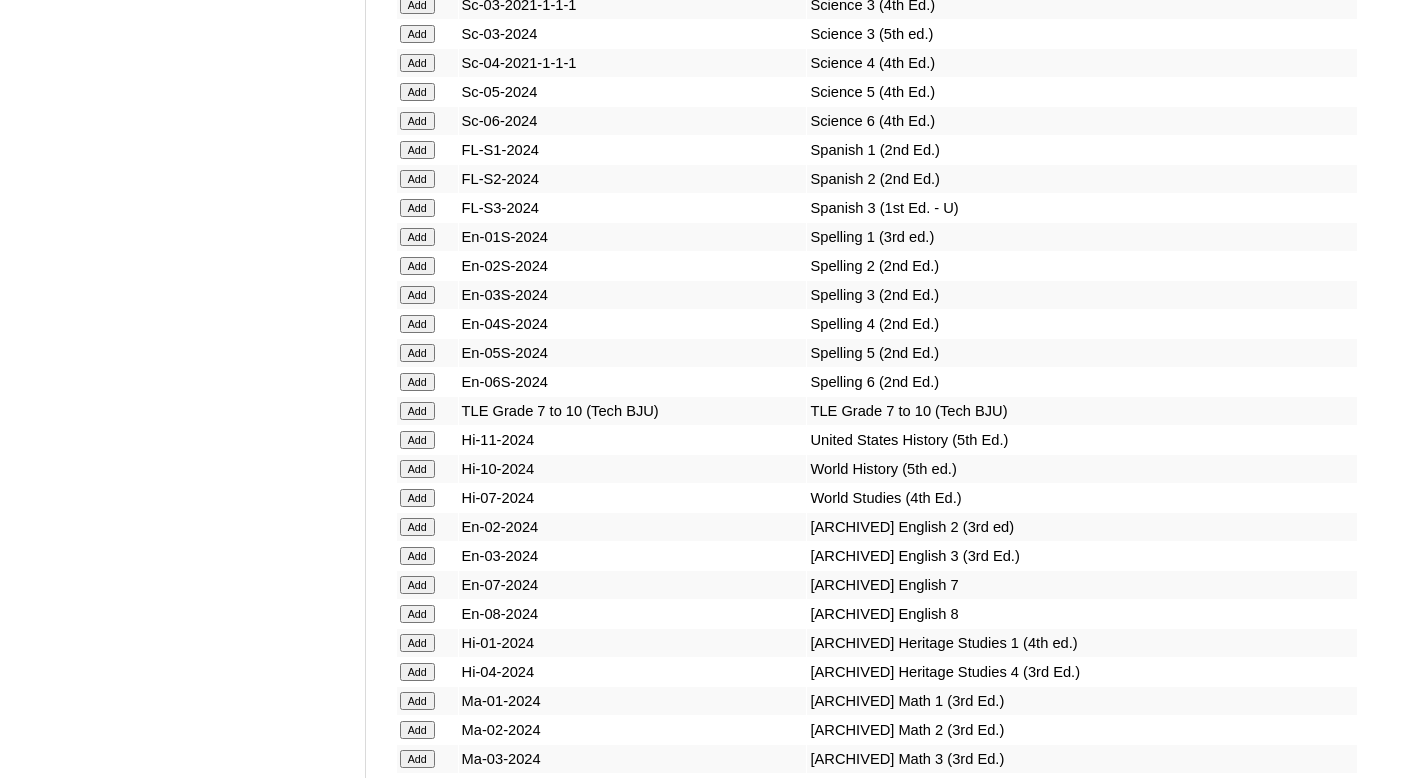 click on "Add" at bounding box center [417, -7248] 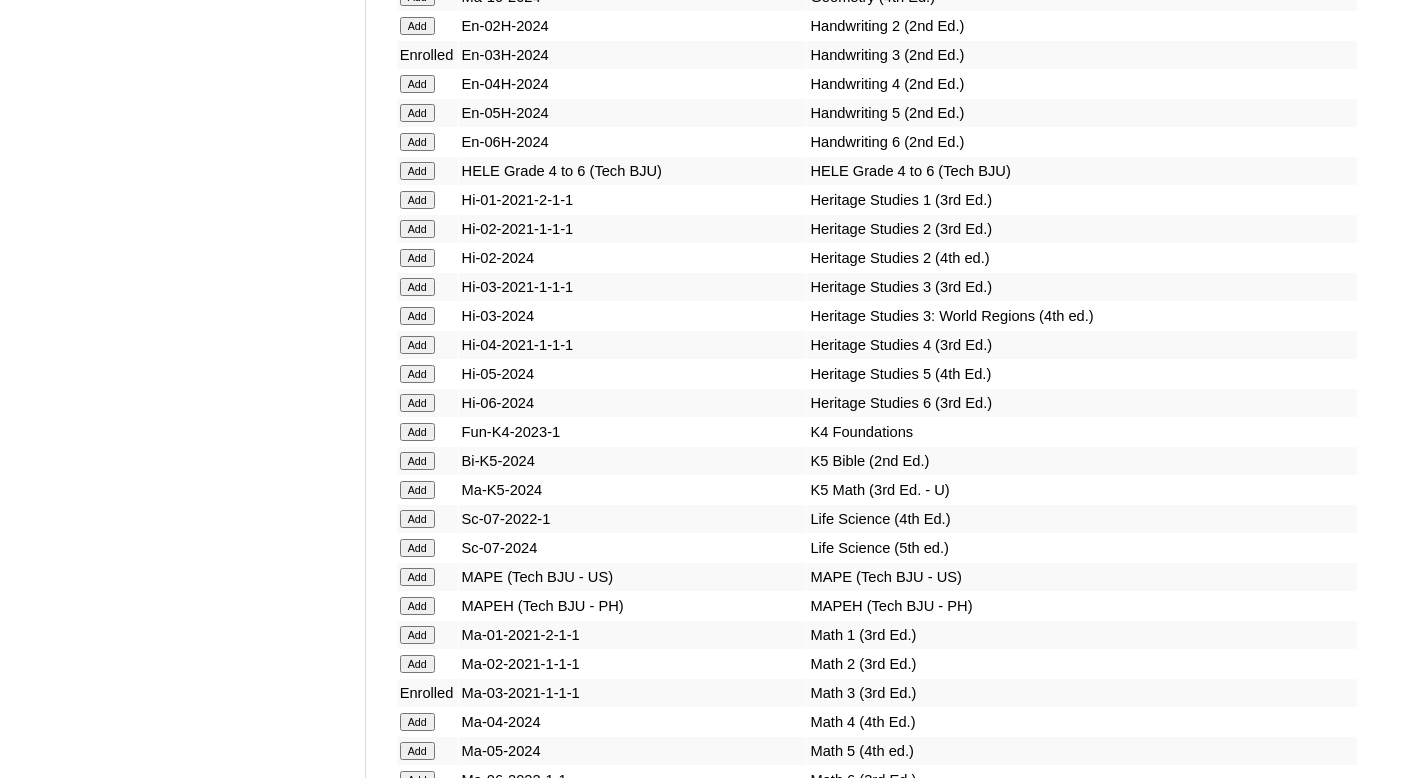 scroll, scrollTop: 7505, scrollLeft: 0, axis: vertical 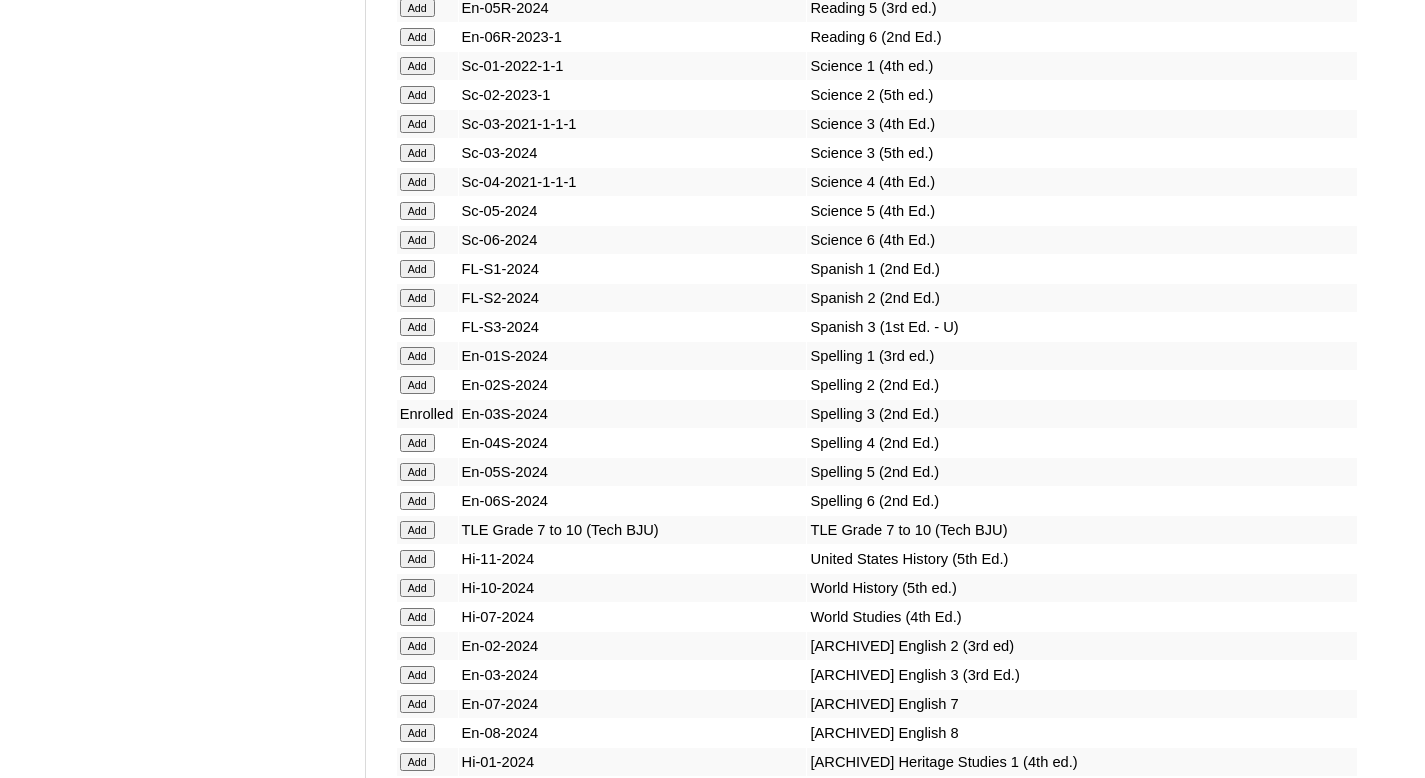 click on "Add" at bounding box center (417, -7129) 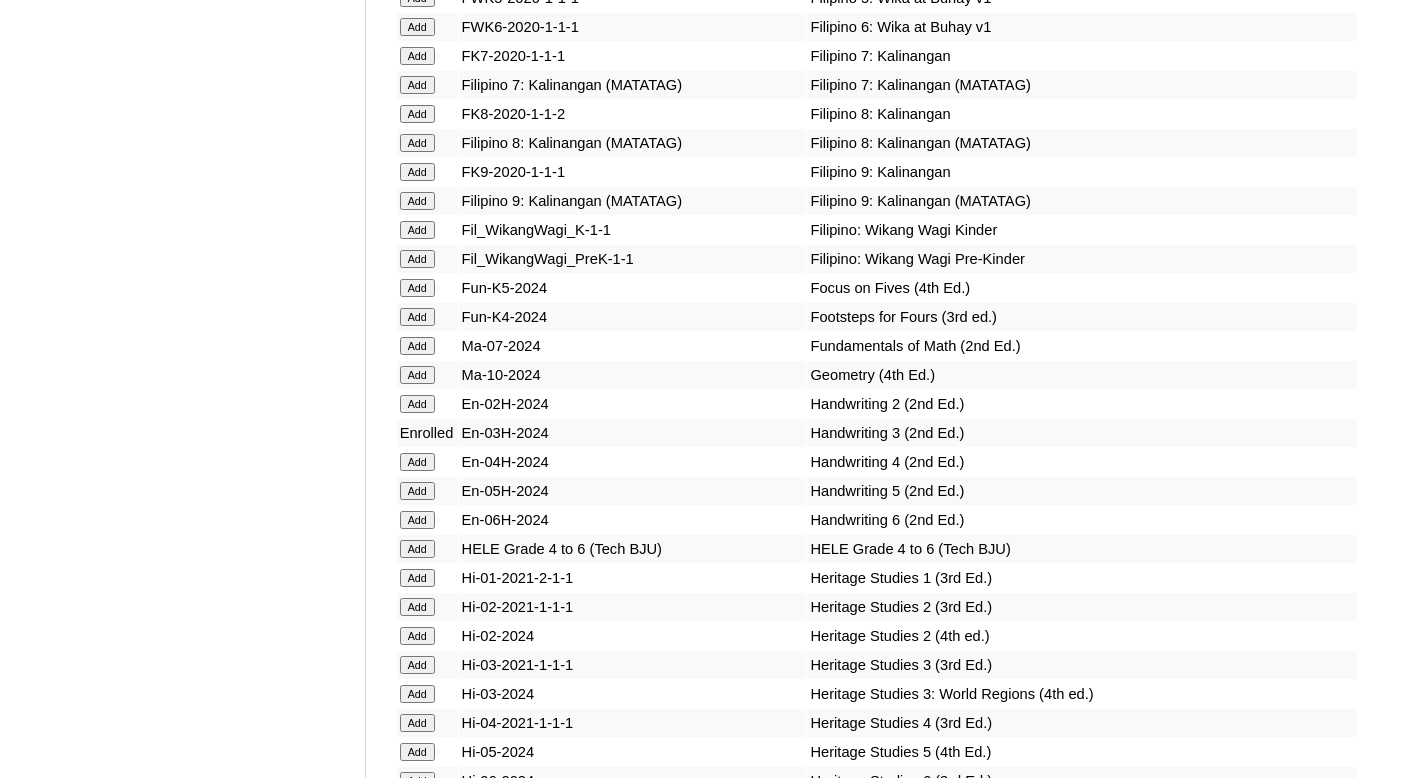 scroll, scrollTop: 5508, scrollLeft: 0, axis: vertical 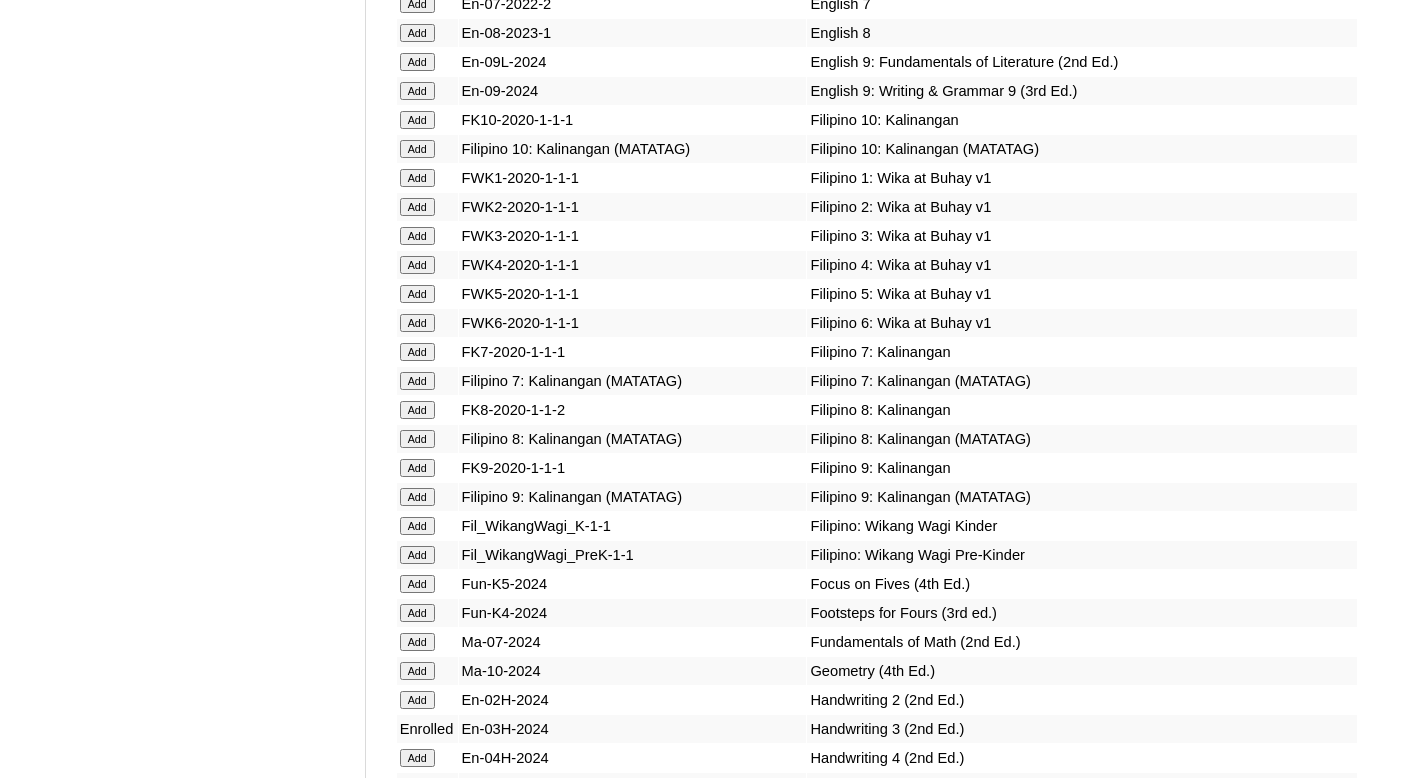 click on "Add" at bounding box center [417, -5132] 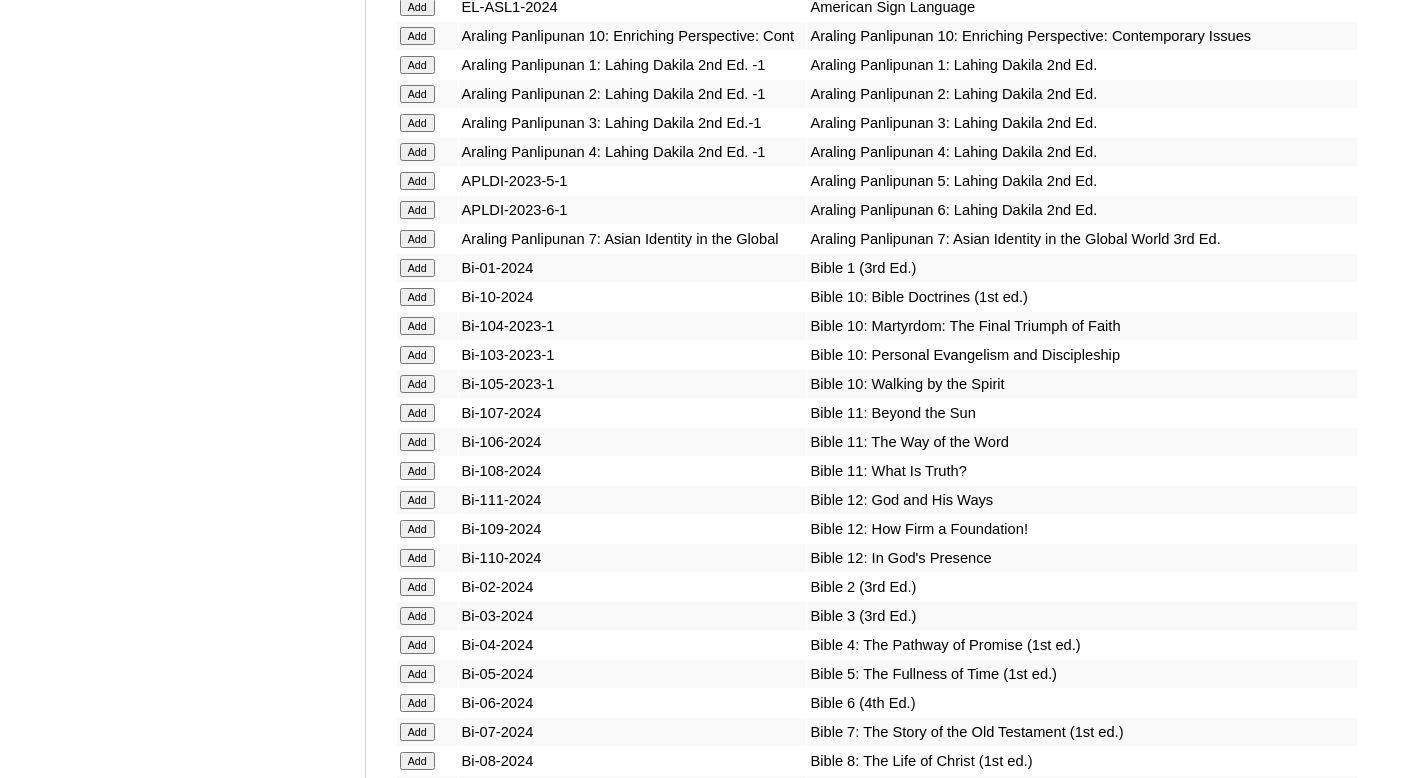 scroll, scrollTop: 4114, scrollLeft: 0, axis: vertical 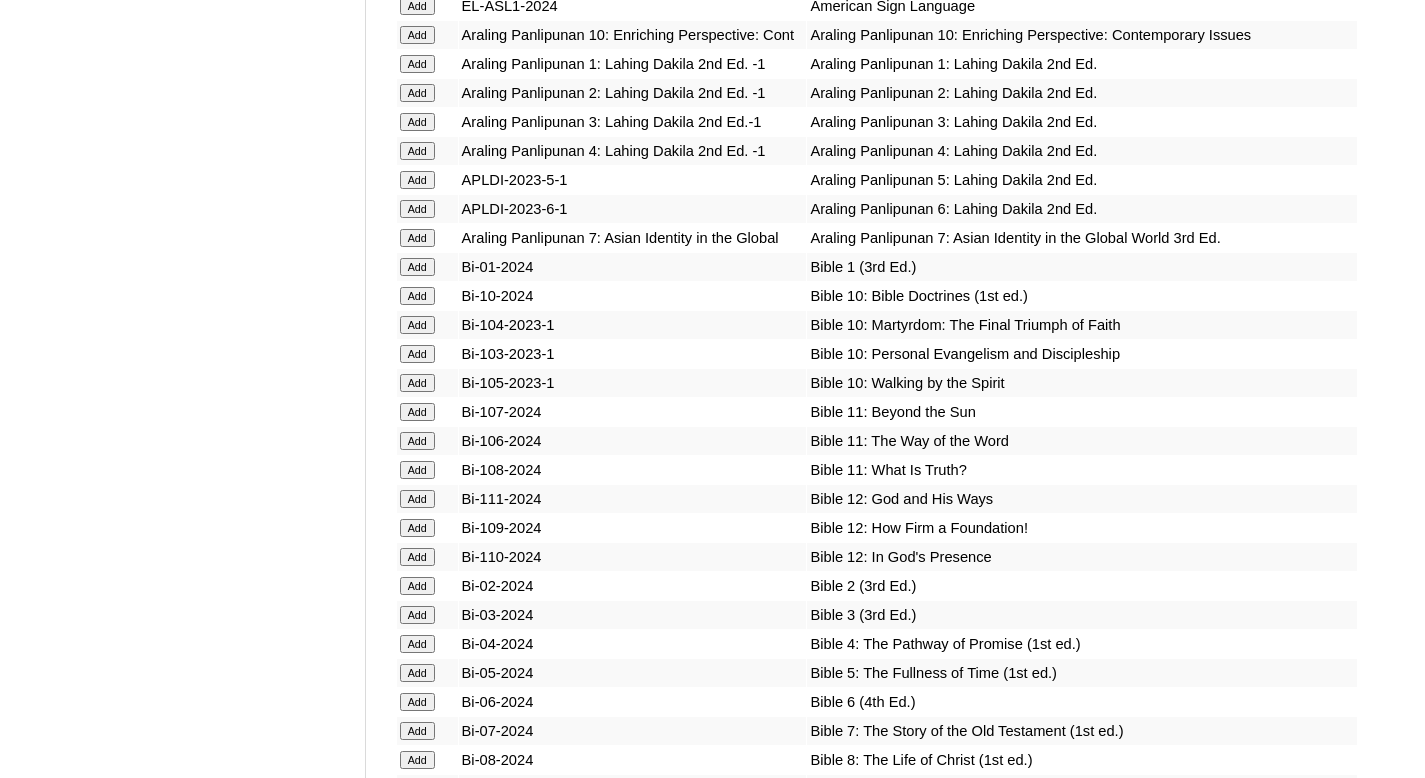 click on "Add" at bounding box center [417, -3738] 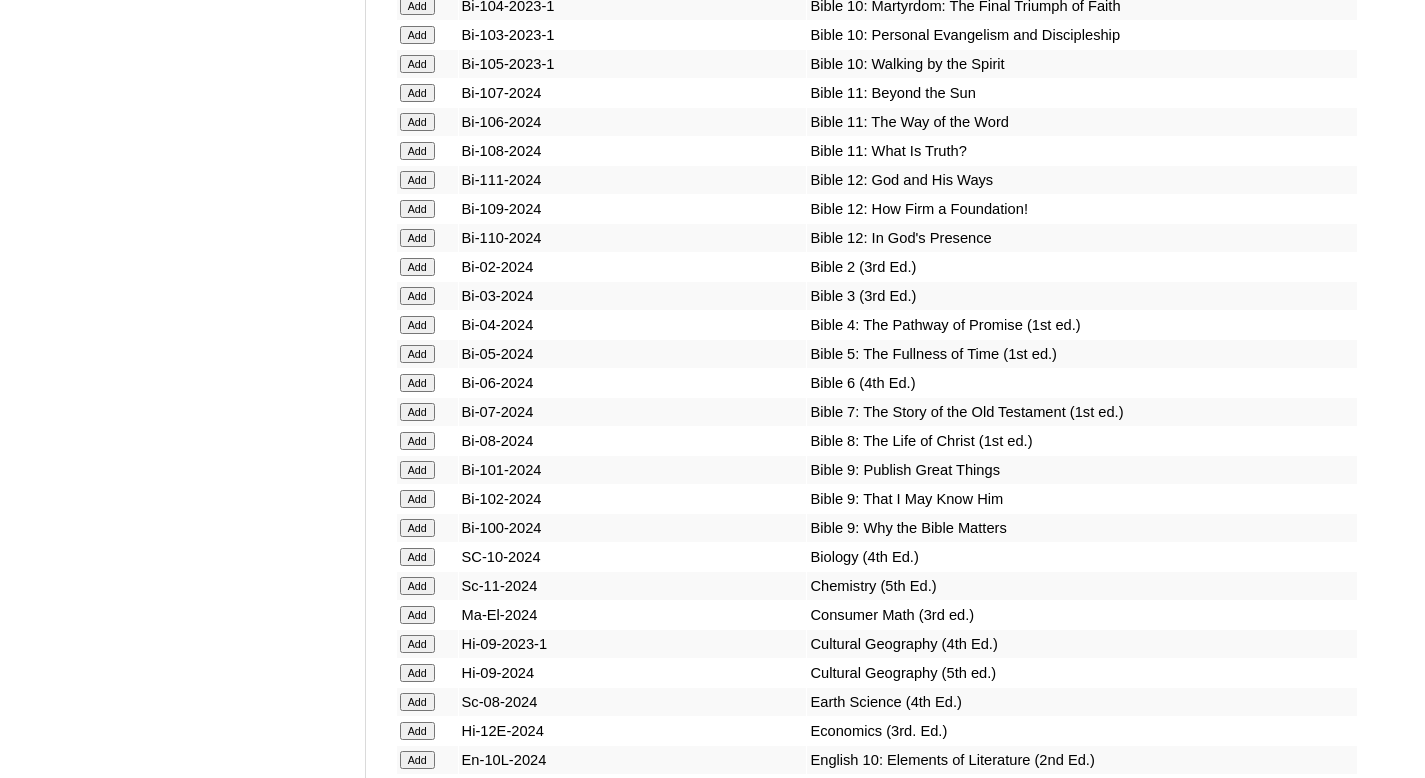 scroll, scrollTop: 4437, scrollLeft: 0, axis: vertical 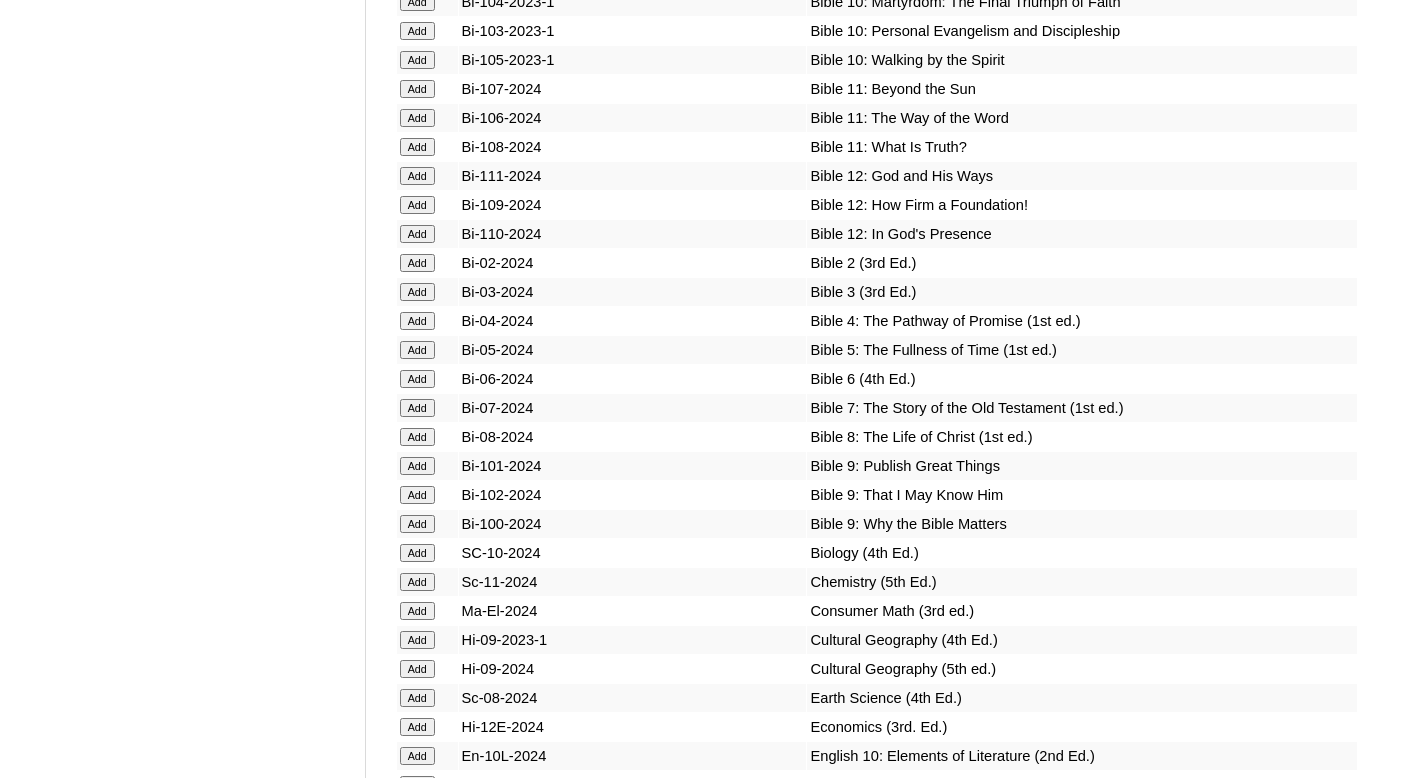 click on "Add" at bounding box center [417, -4061] 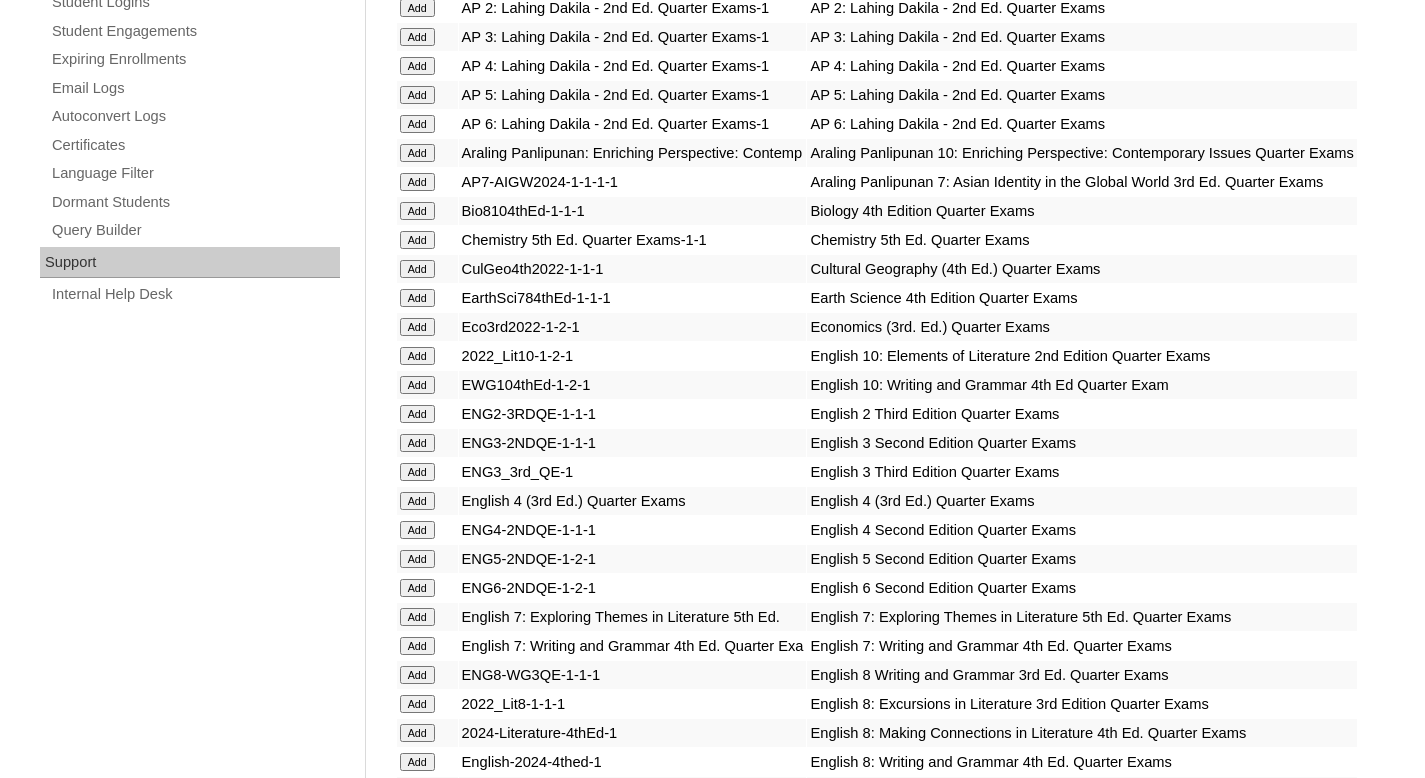 scroll, scrollTop: 350, scrollLeft: 0, axis: vertical 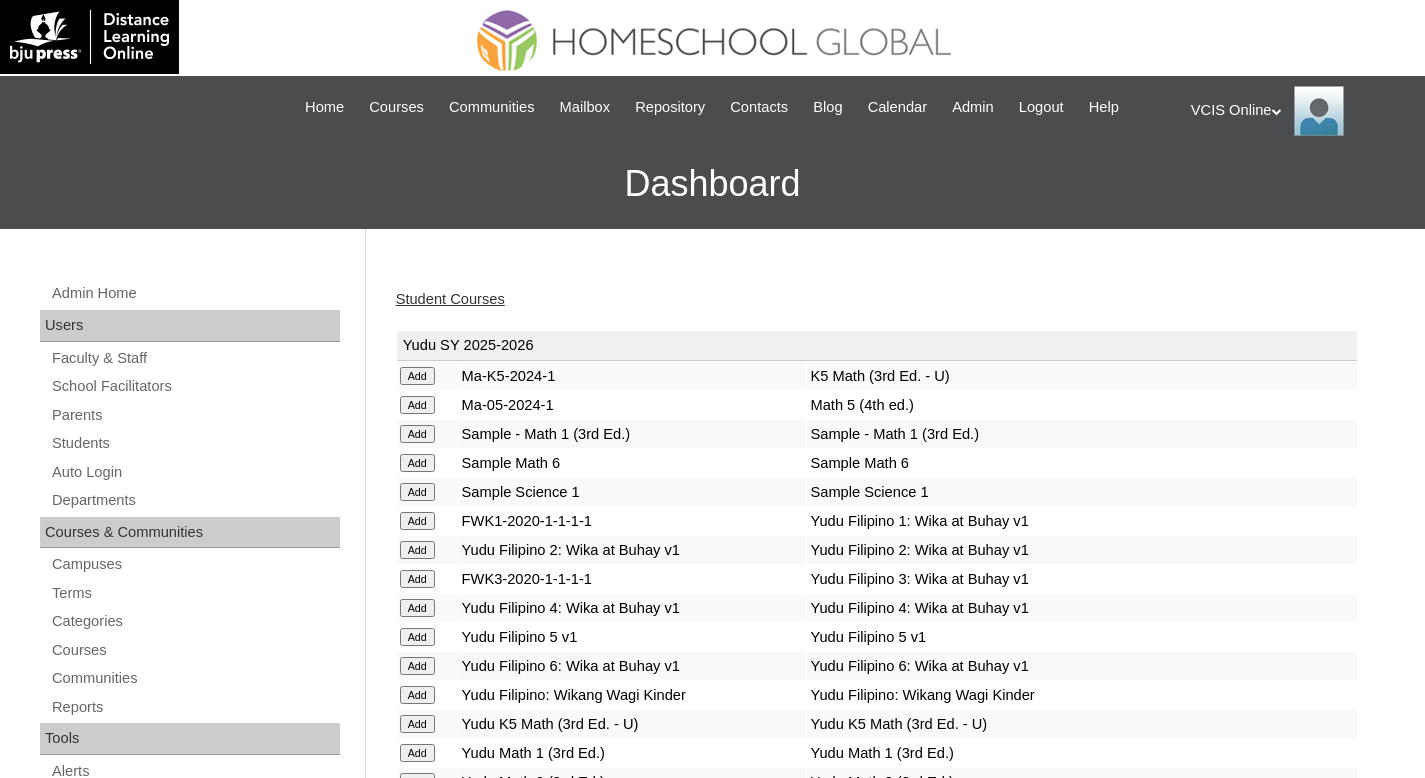 click on "Student Courses" at bounding box center (450, 299) 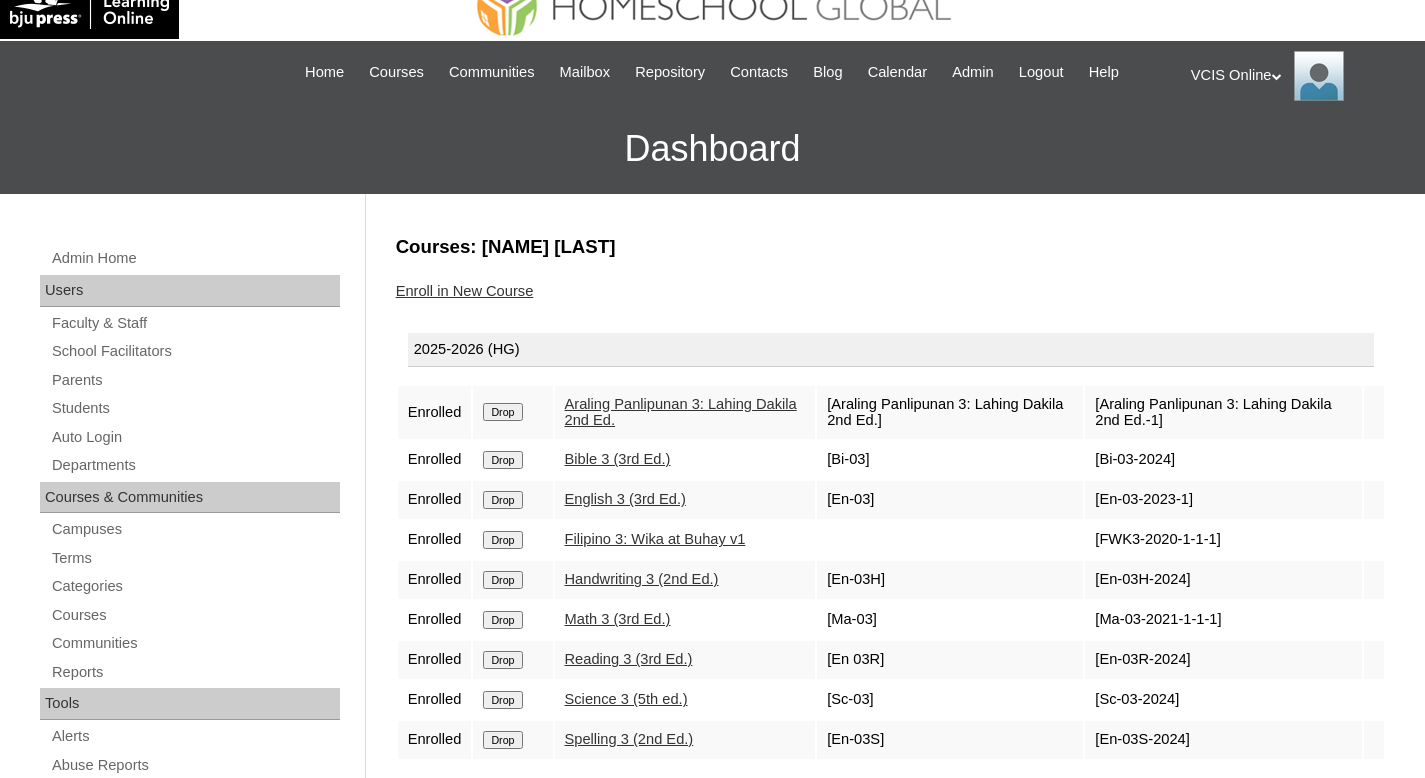 scroll, scrollTop: 0, scrollLeft: 0, axis: both 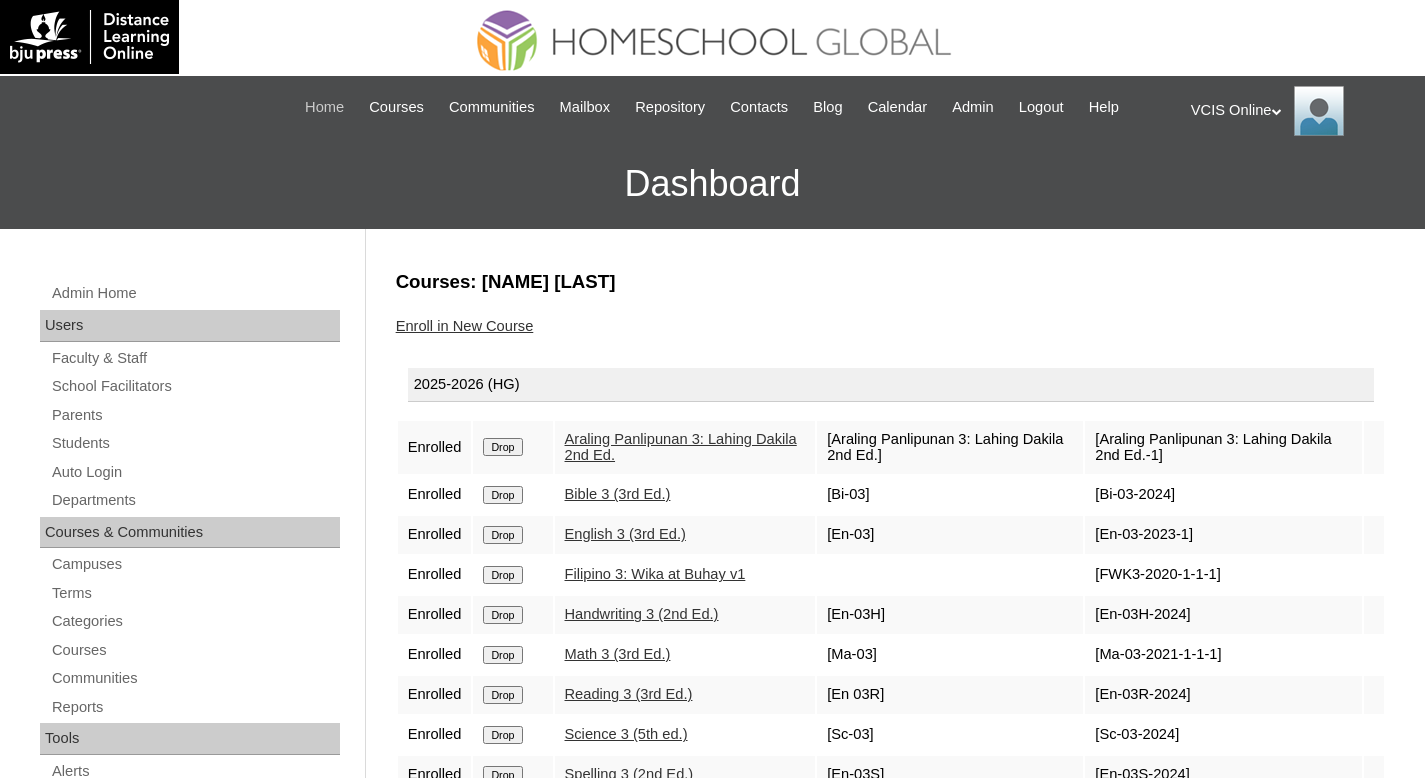 click on "Home" at bounding box center (324, 107) 